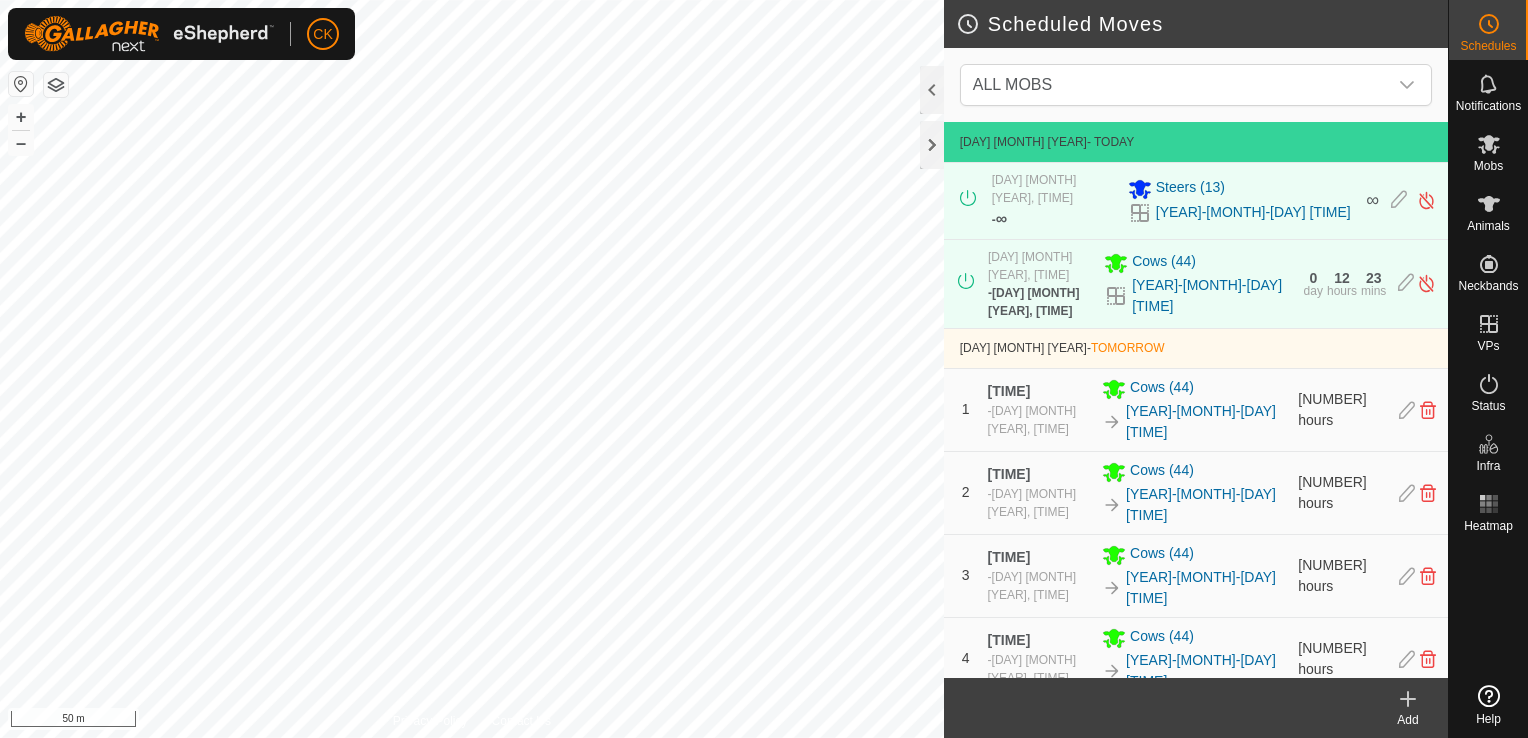 scroll, scrollTop: 0, scrollLeft: 0, axis: both 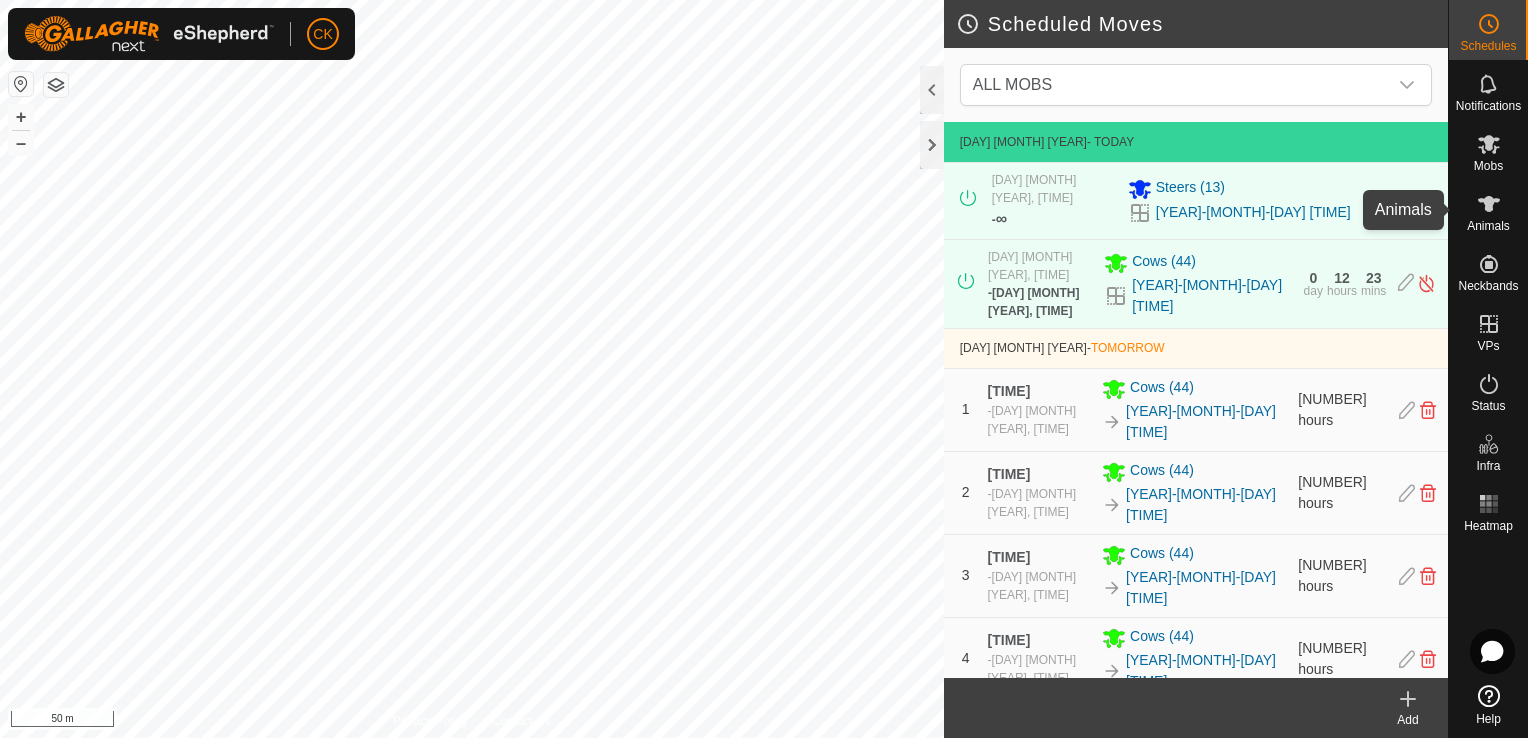 click 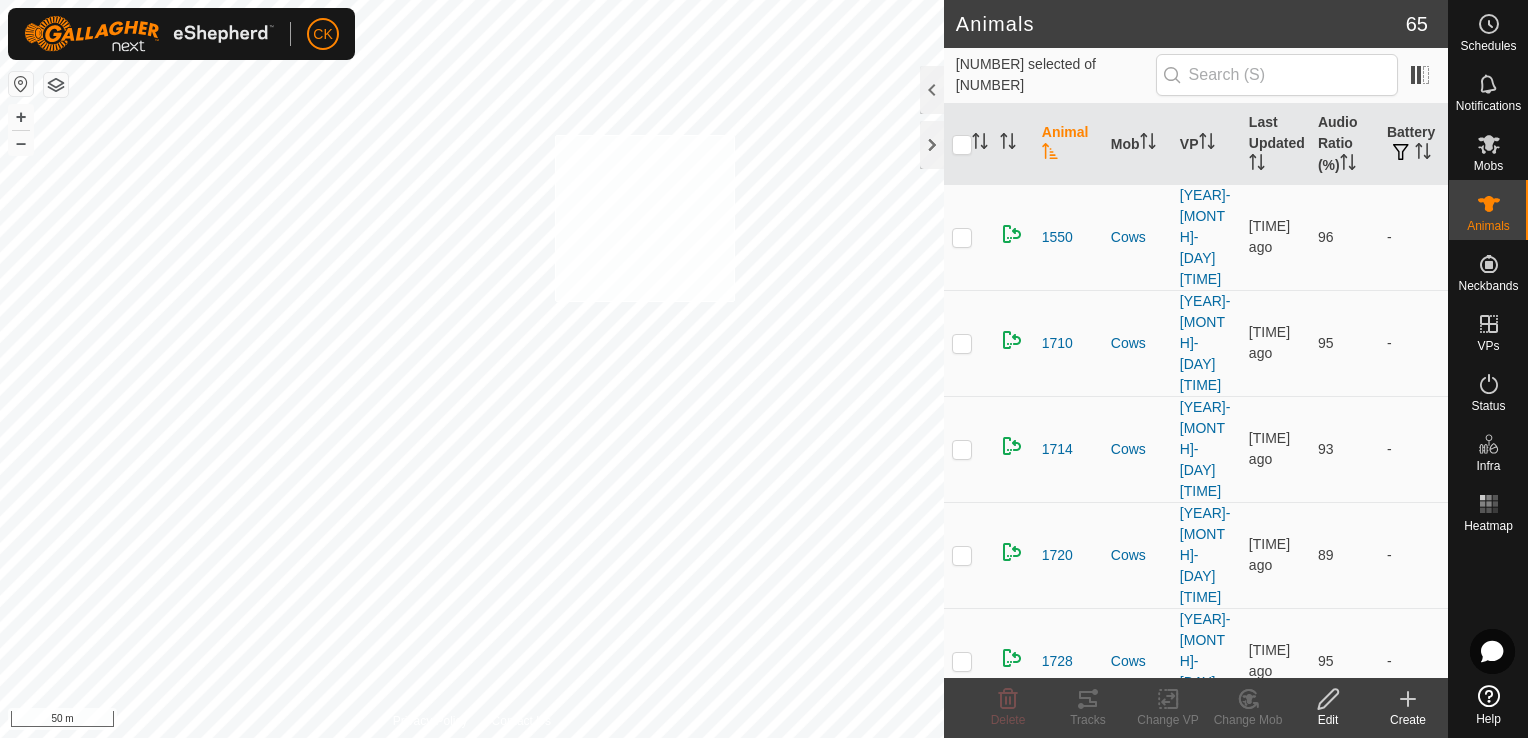 checkbox on "true" 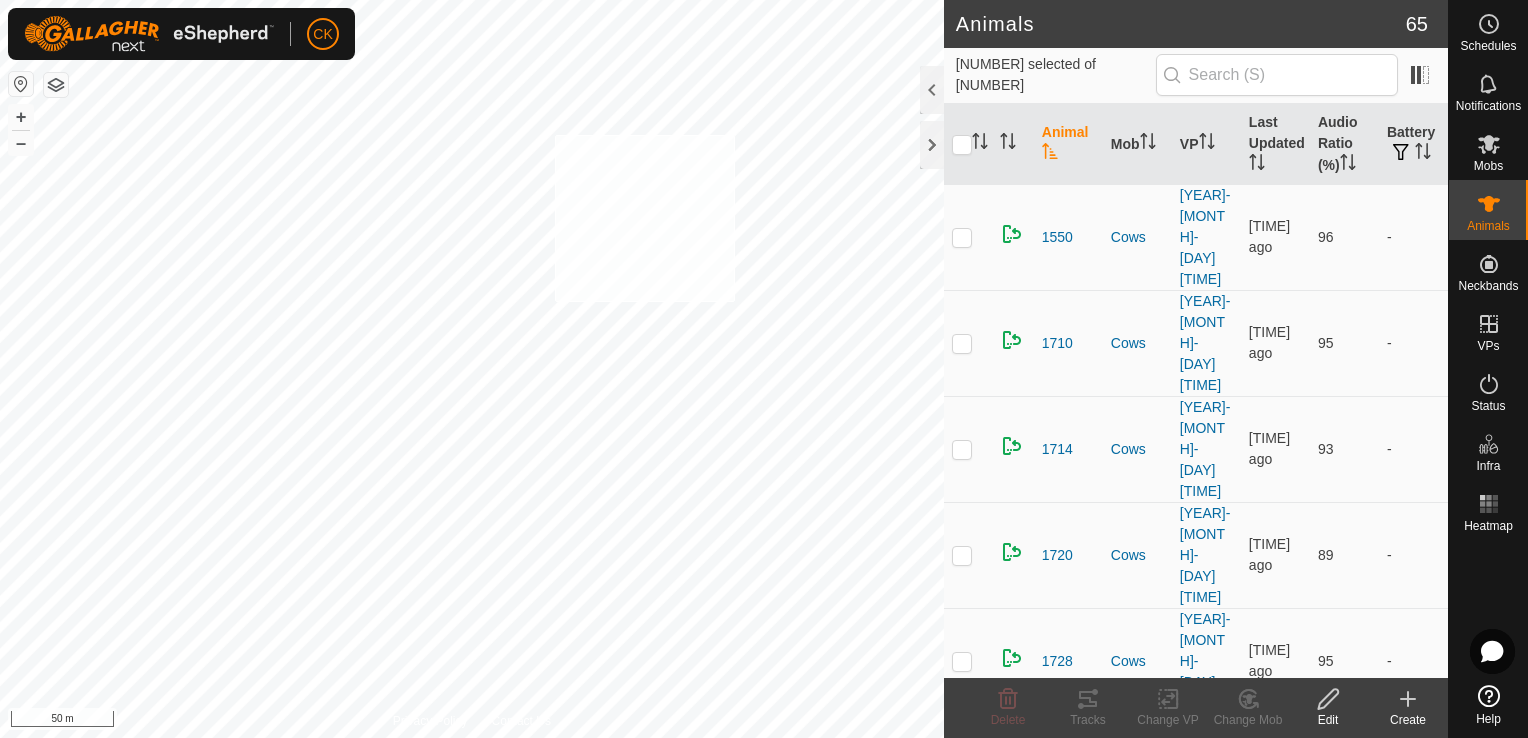 checkbox on "true" 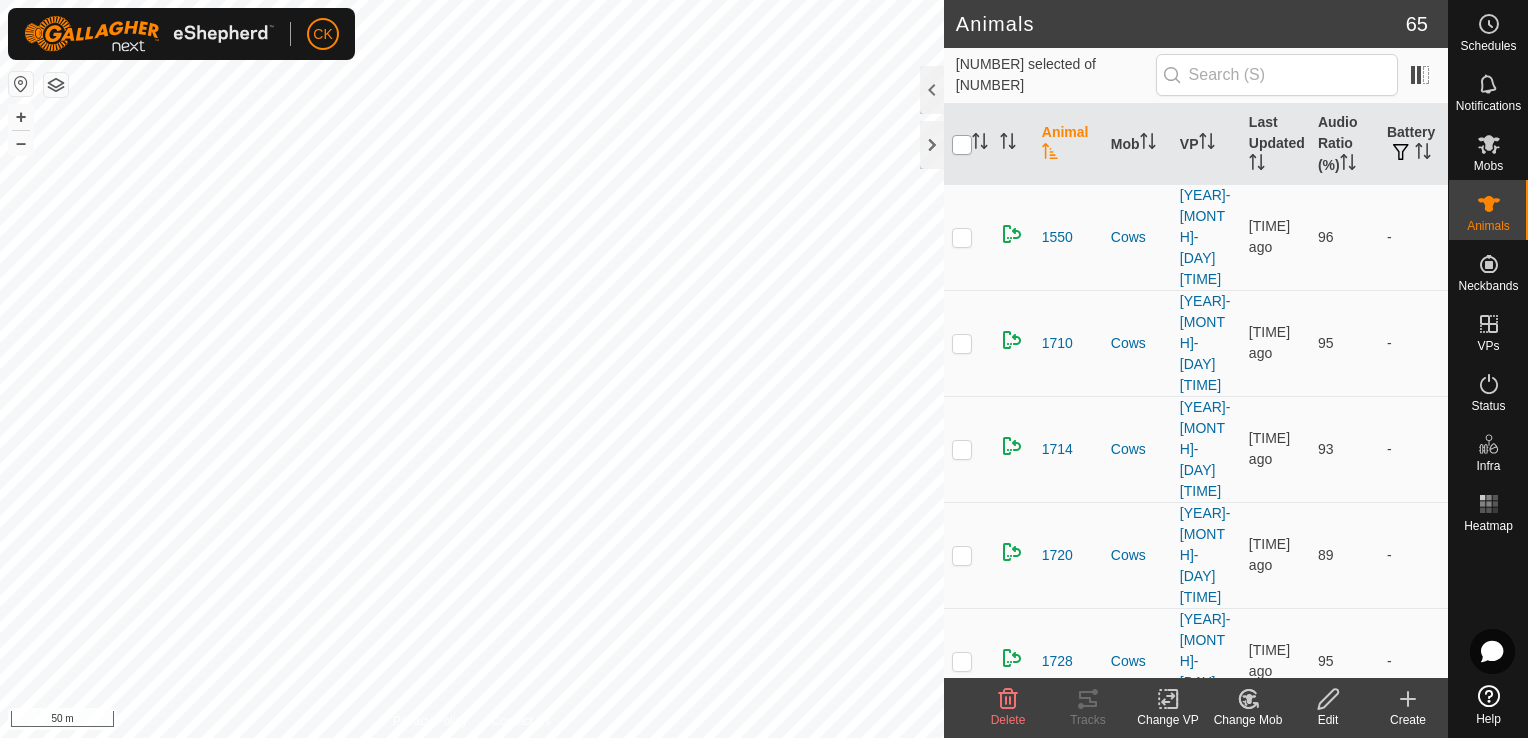 click at bounding box center (962, 145) 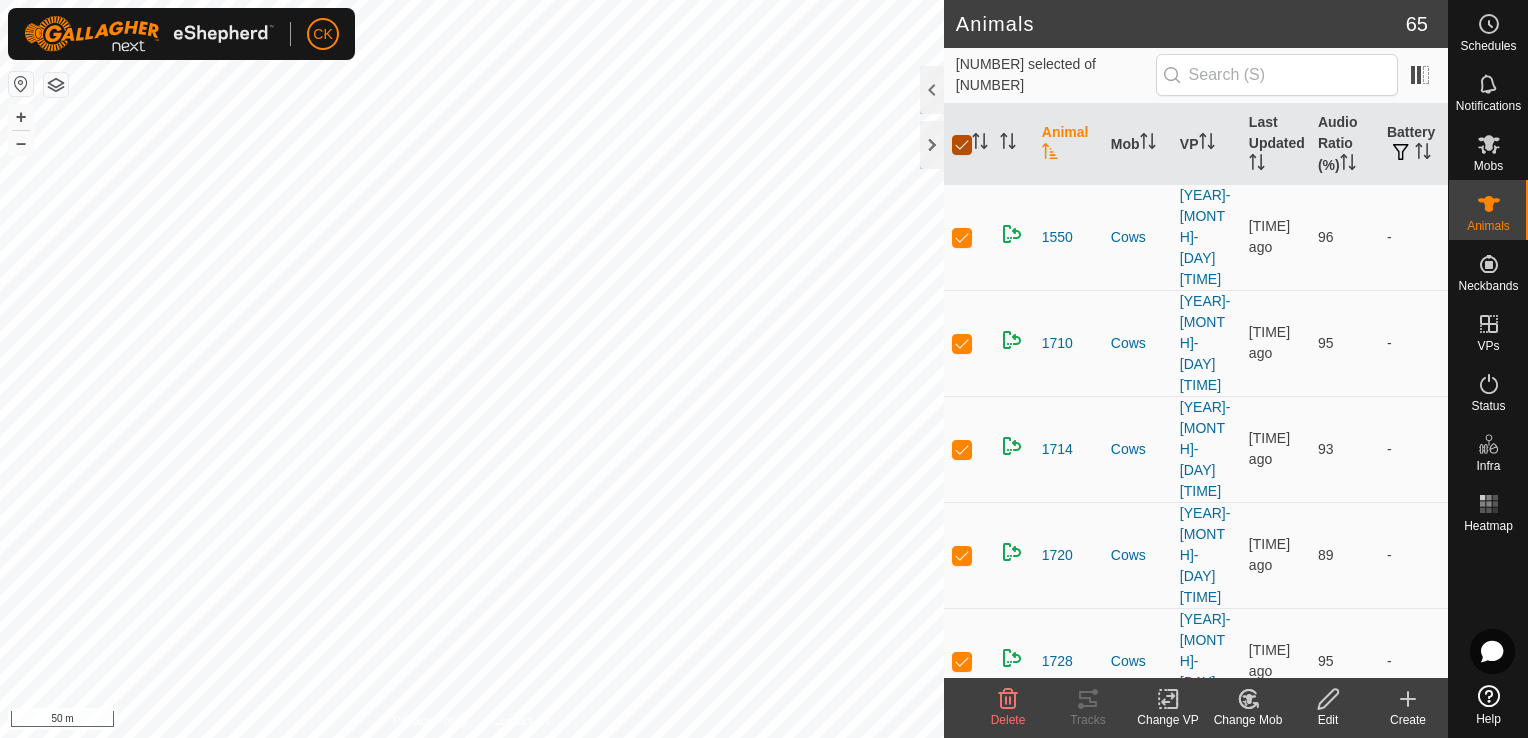 click at bounding box center (962, 145) 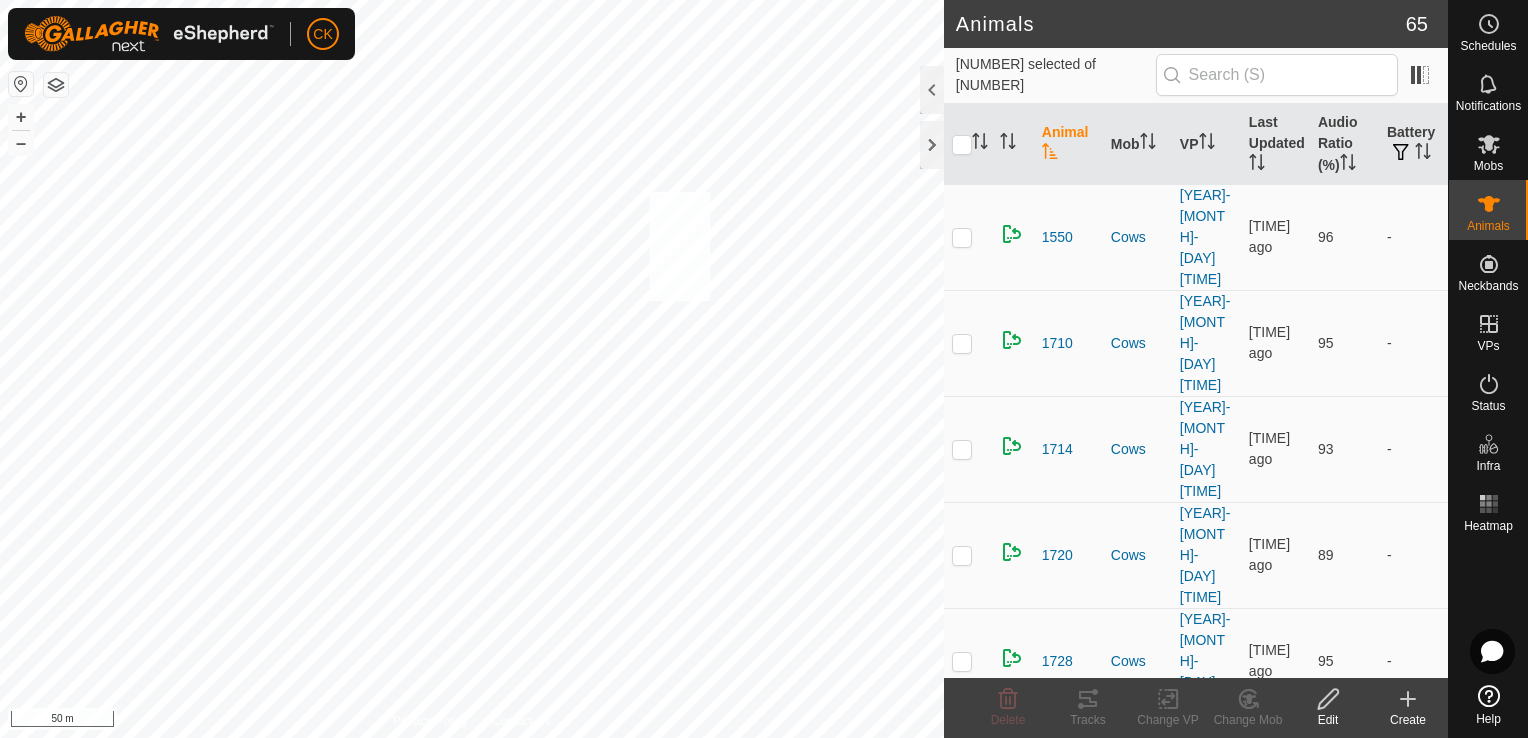 checkbox on "true" 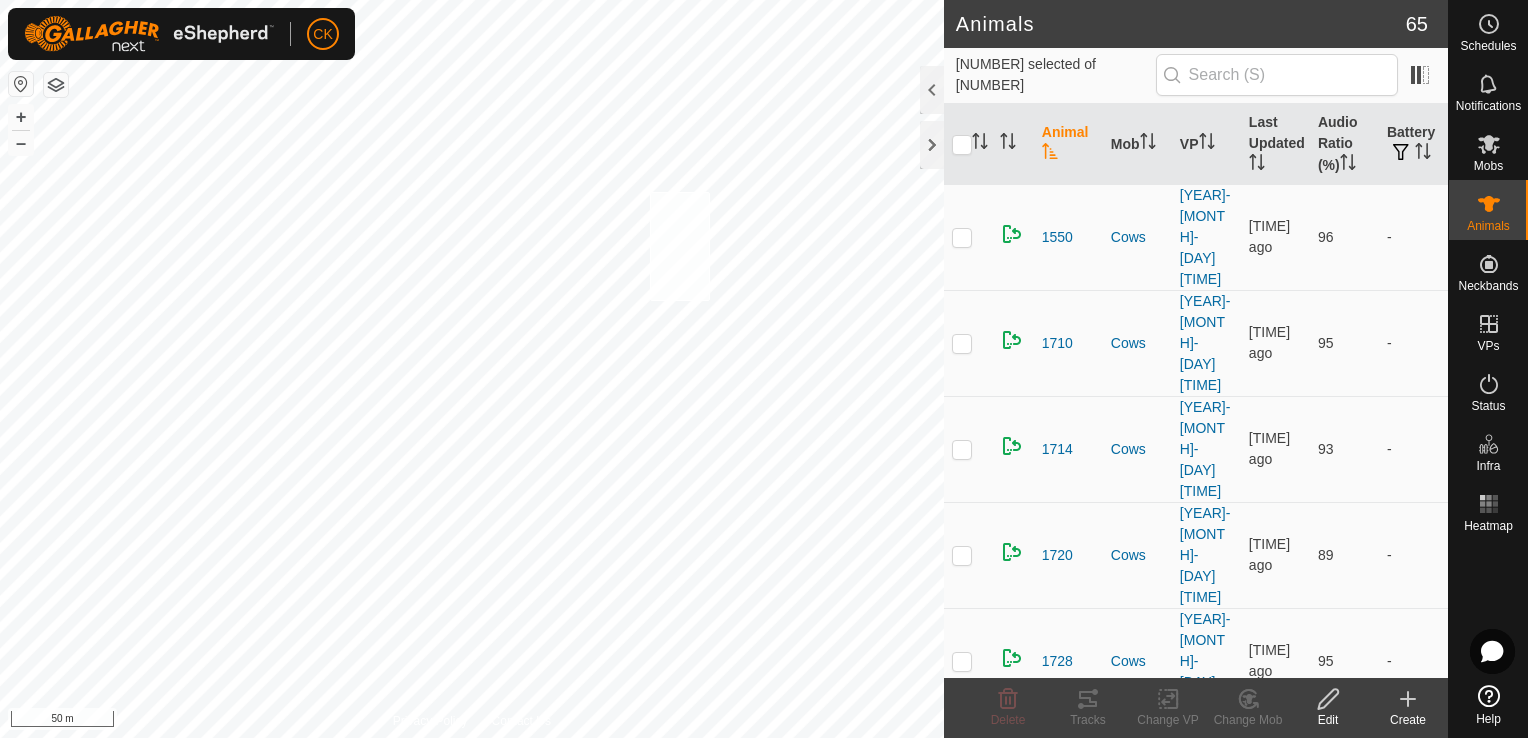 checkbox on "true" 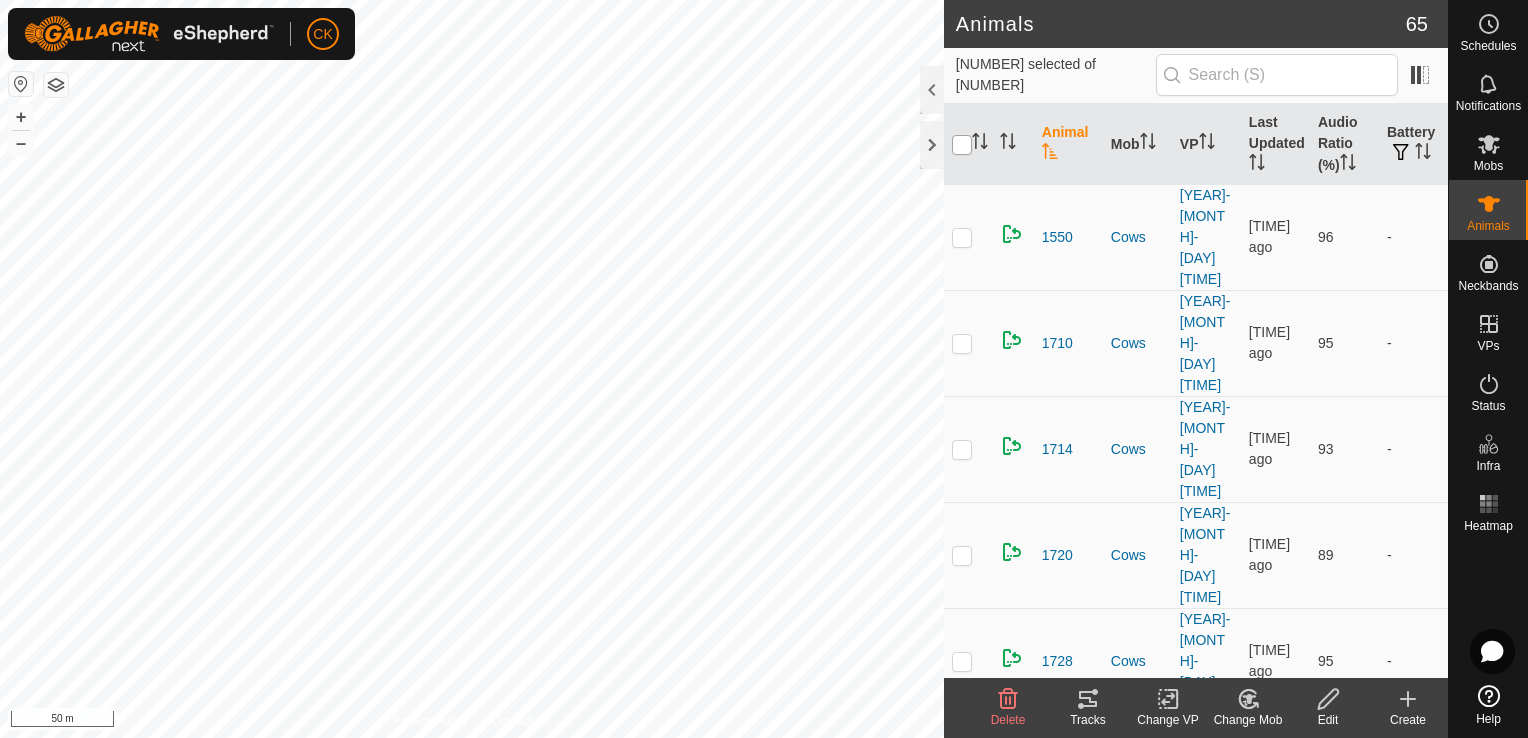 click at bounding box center [962, 145] 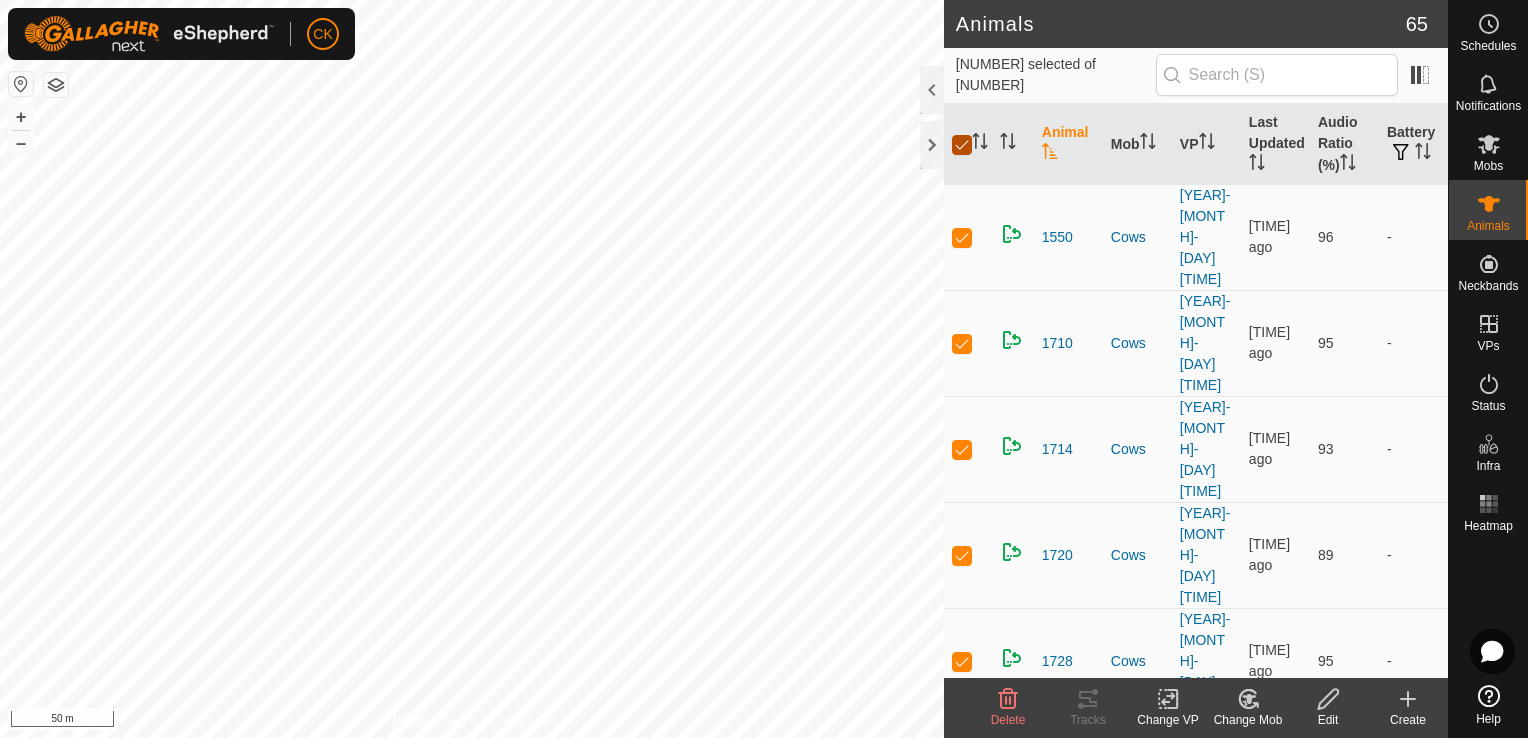 click at bounding box center [962, 145] 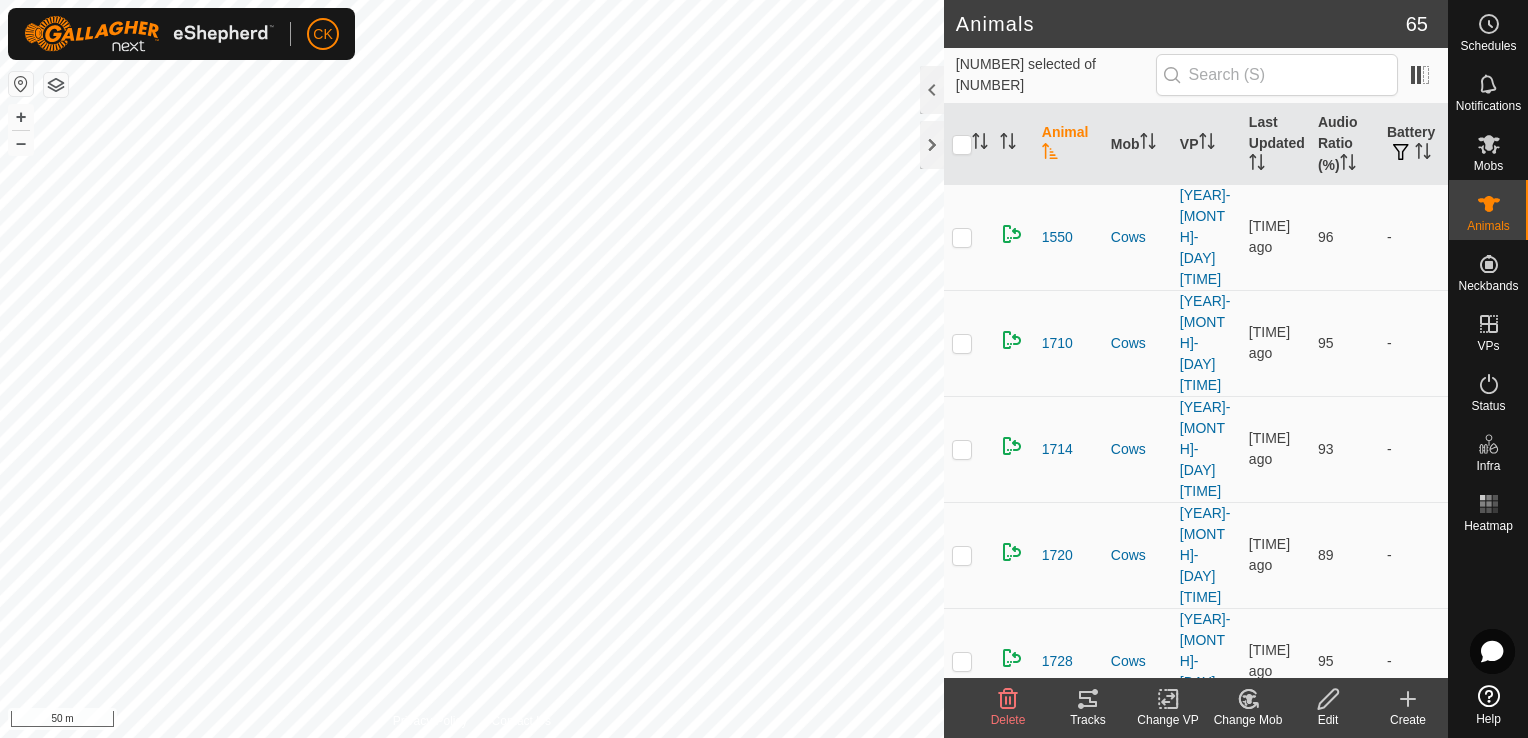 click 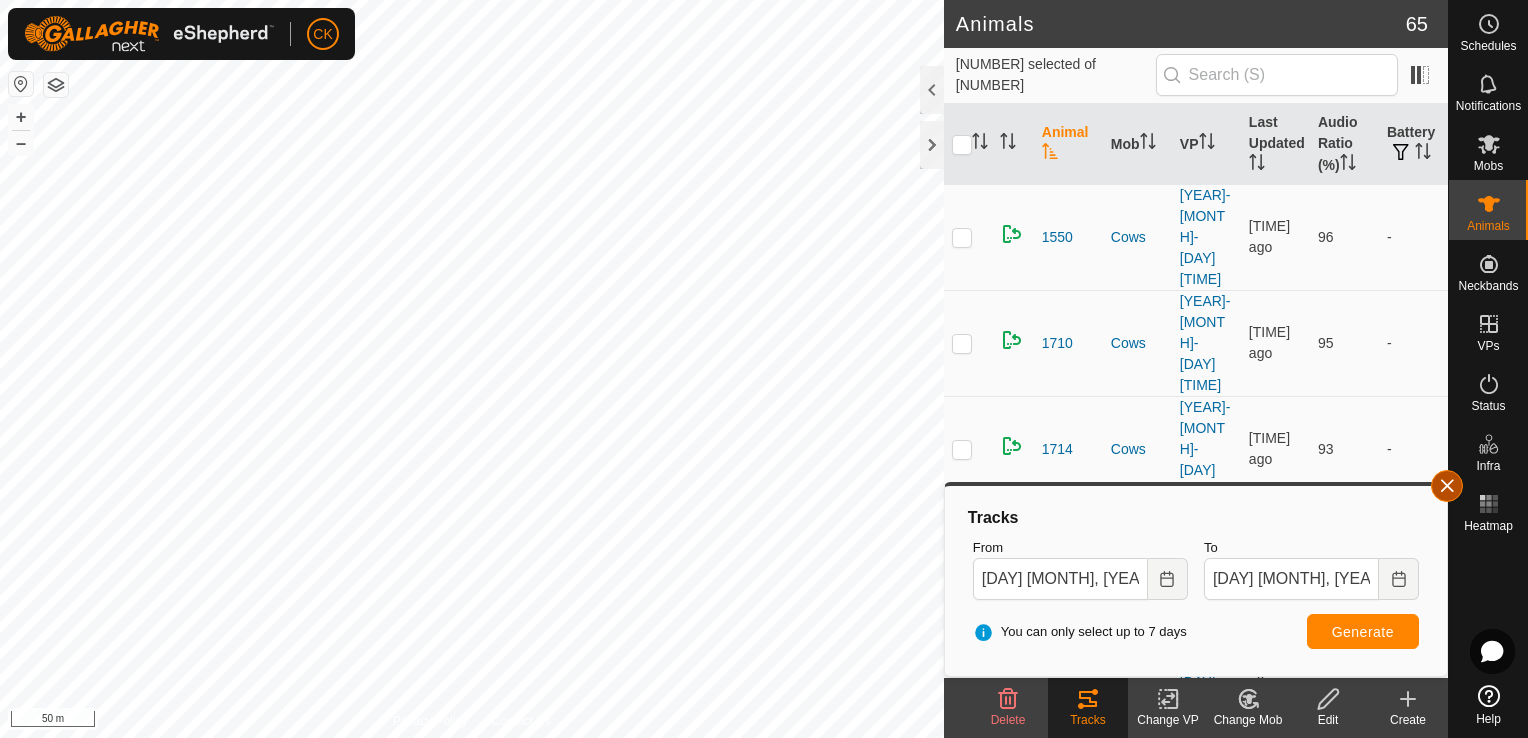 click at bounding box center [1447, 486] 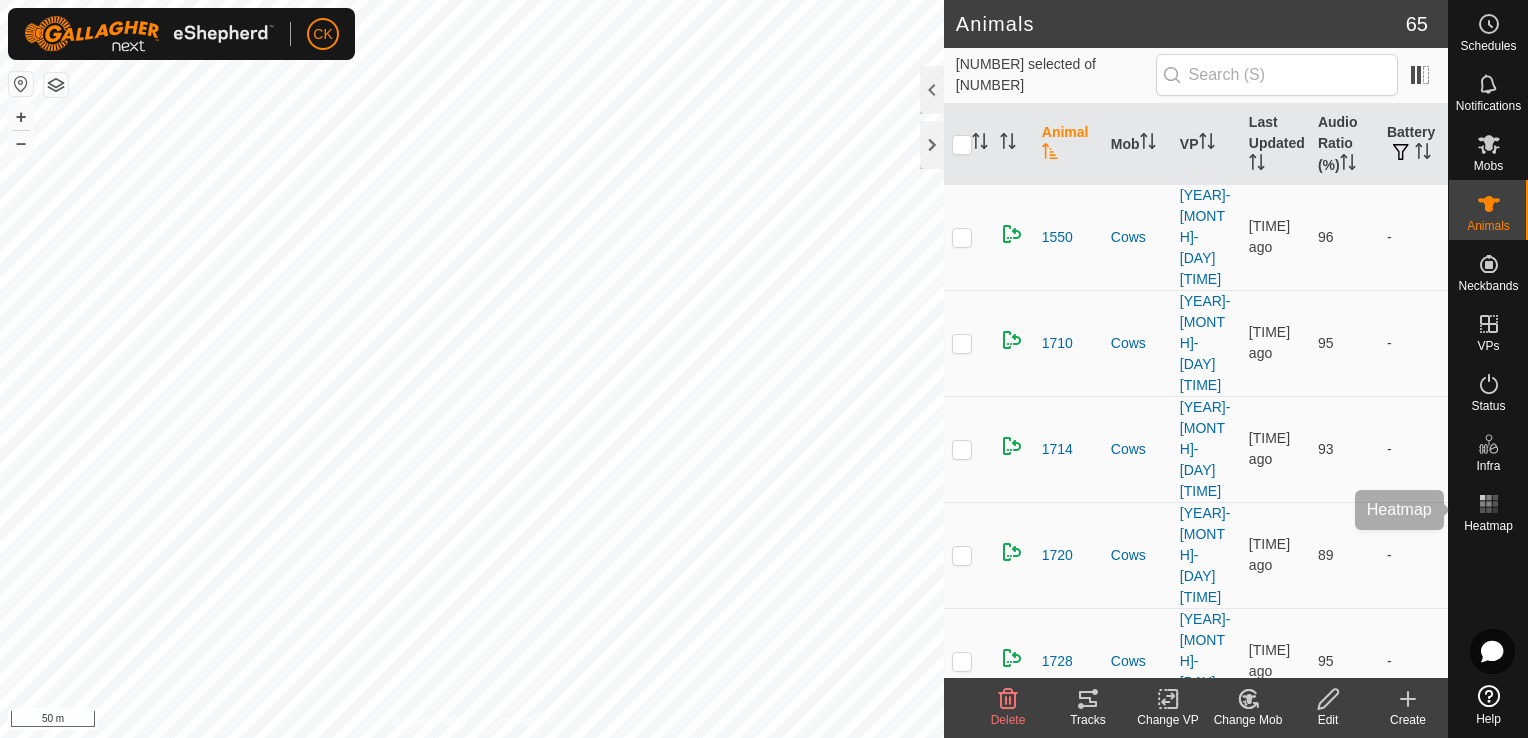 click on "Heatmap" at bounding box center [1488, 510] 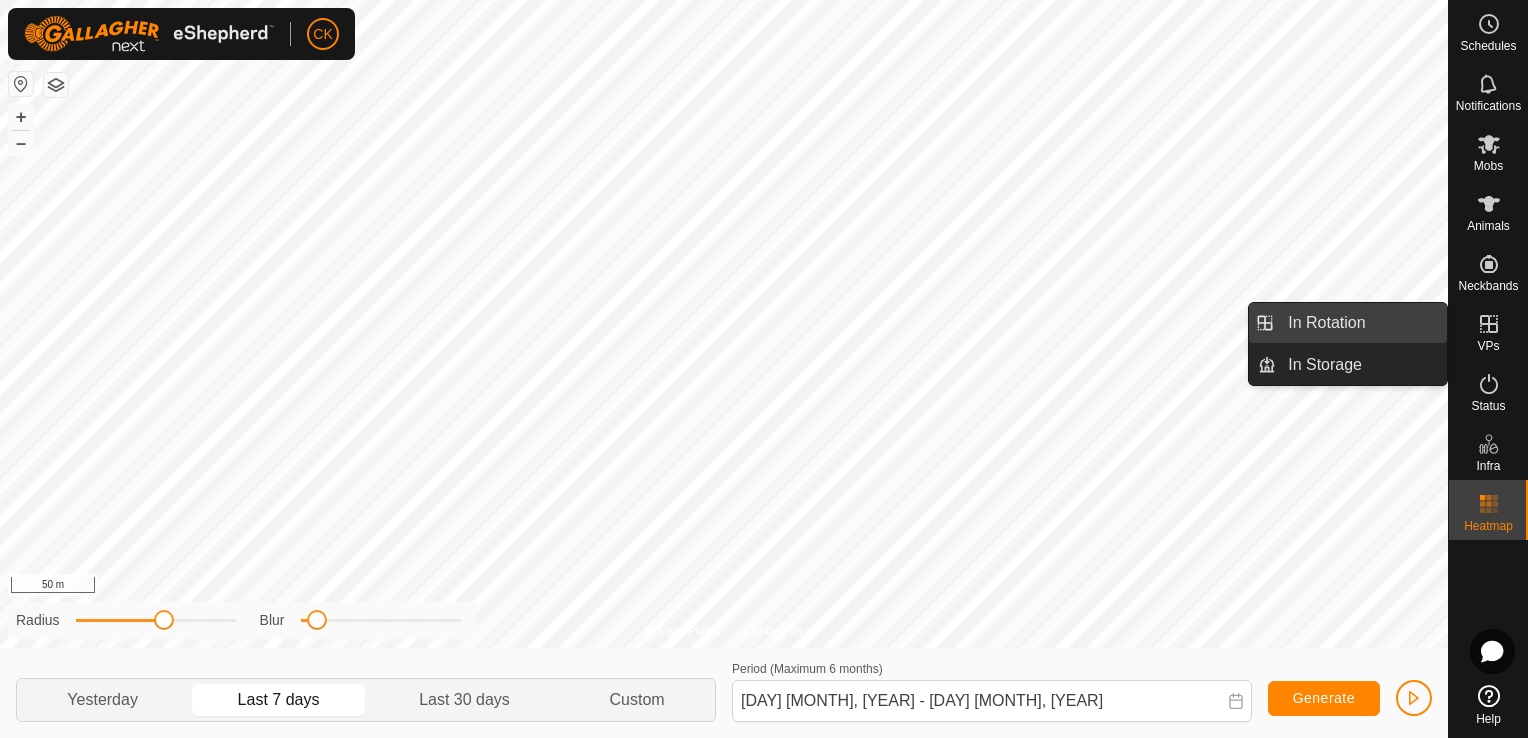 click on "In Rotation" at bounding box center (1361, 323) 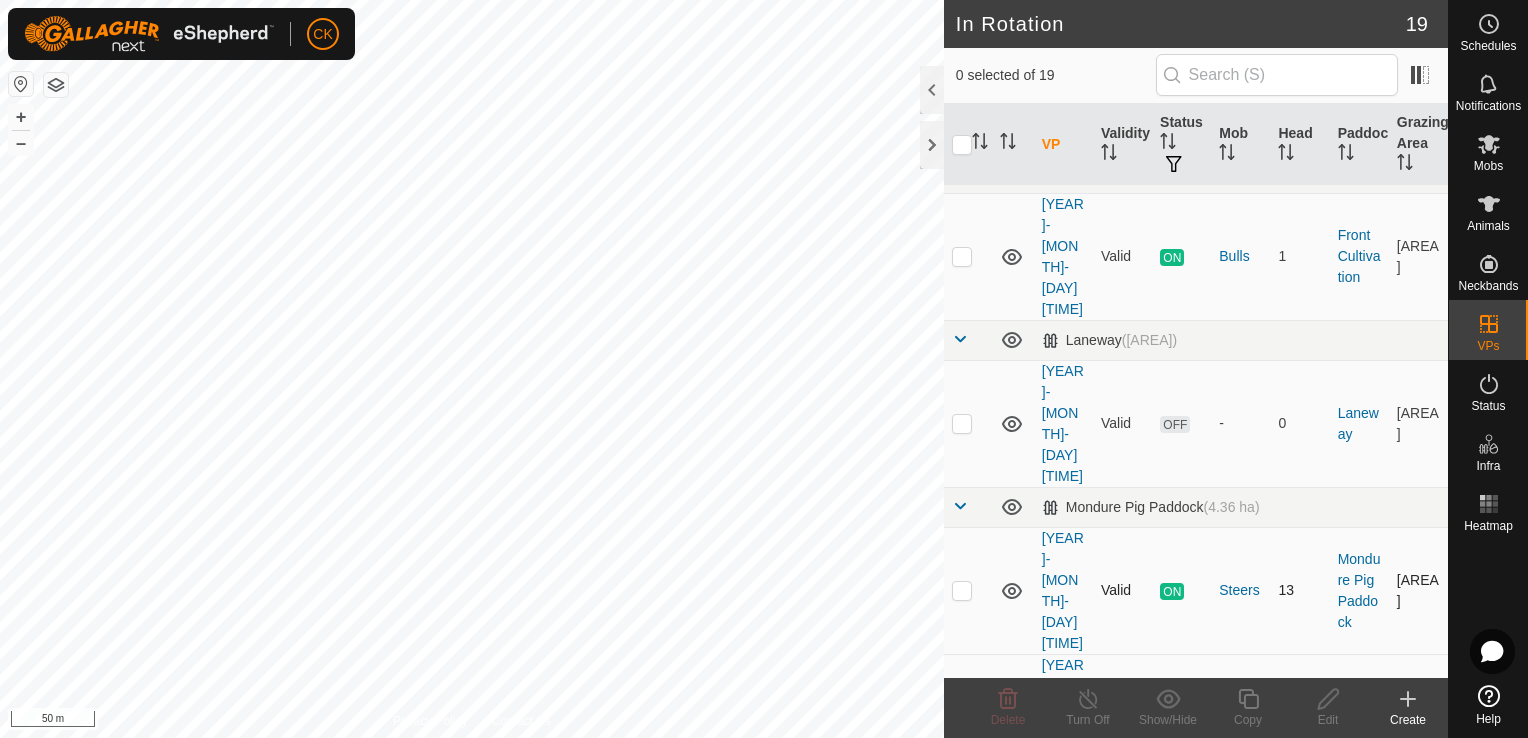 scroll, scrollTop: 200, scrollLeft: 0, axis: vertical 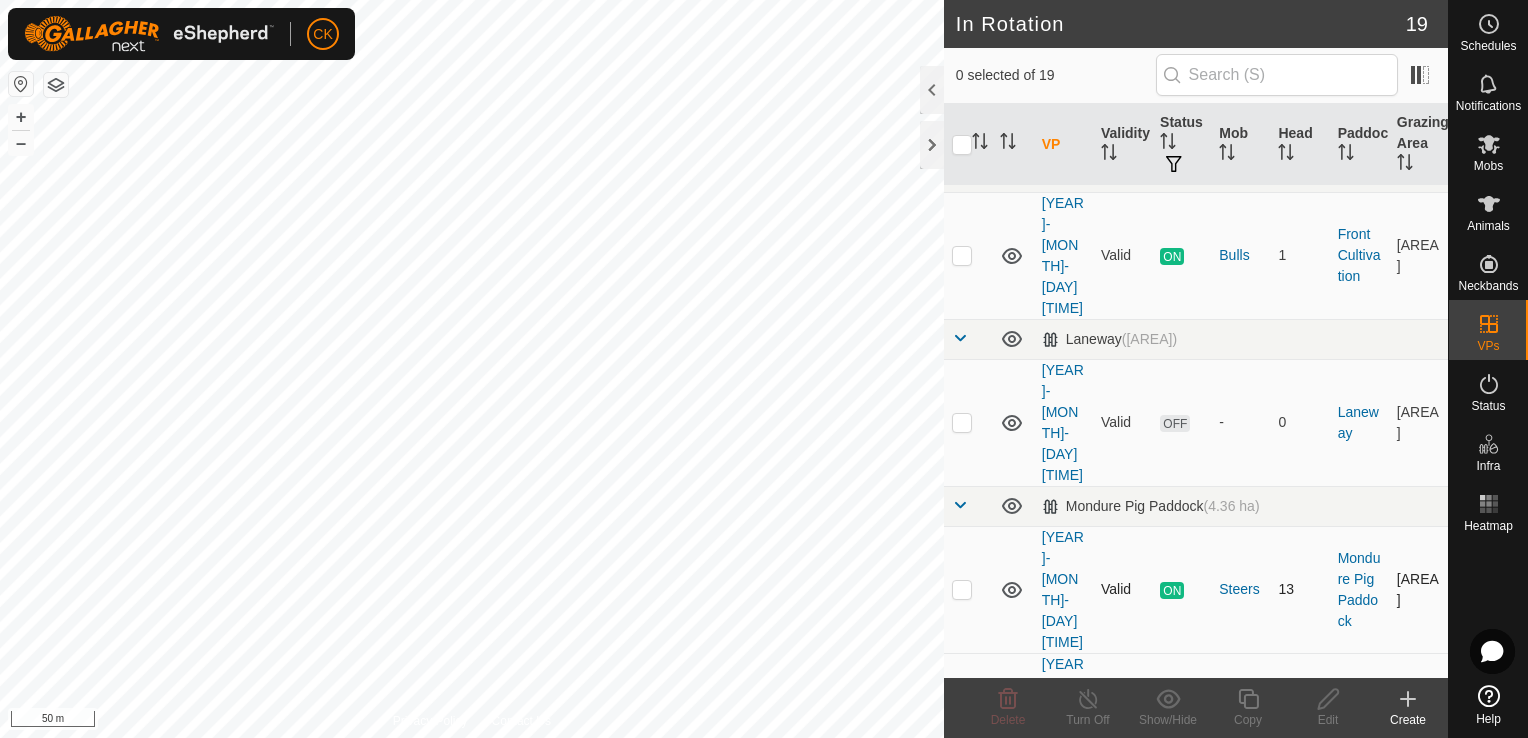 click at bounding box center (962, 589) 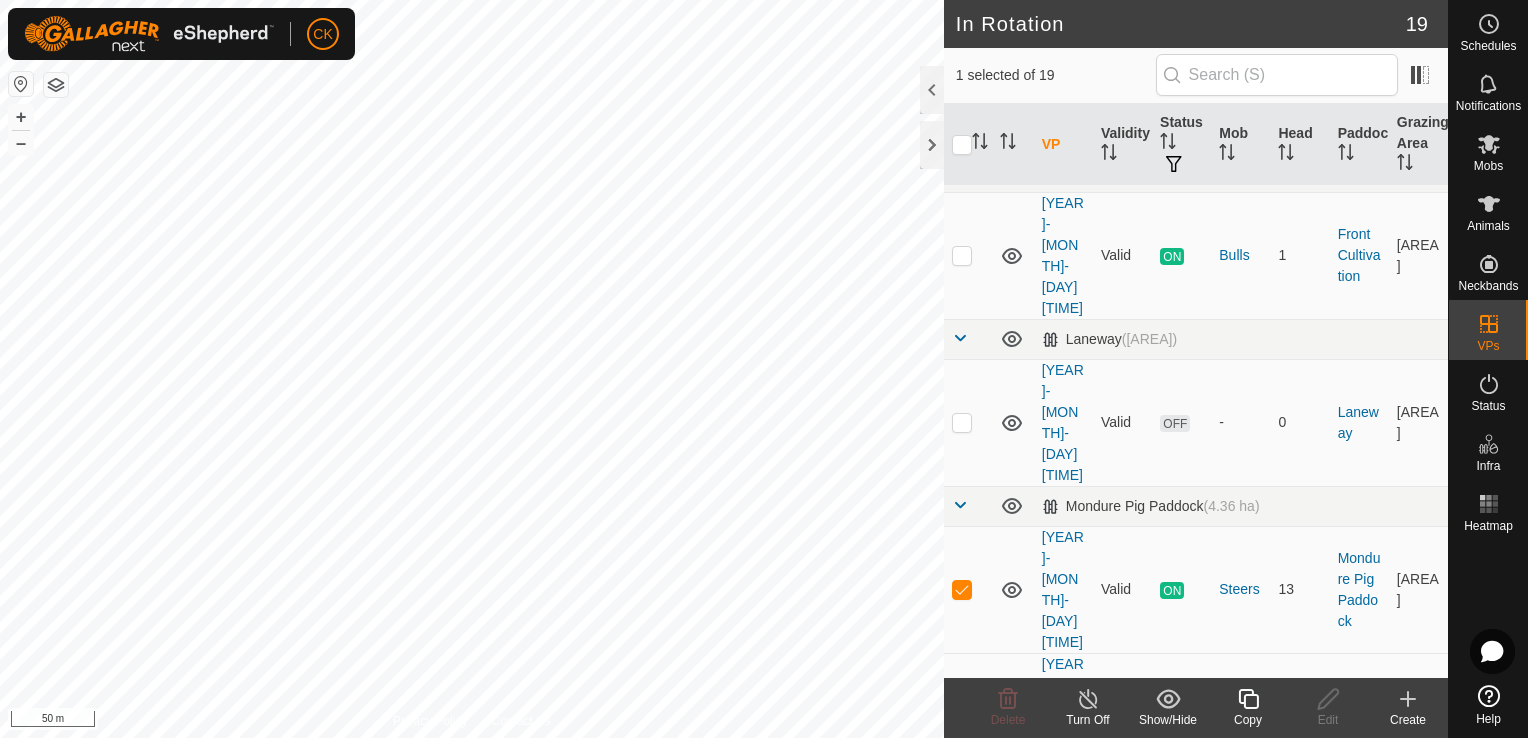 click 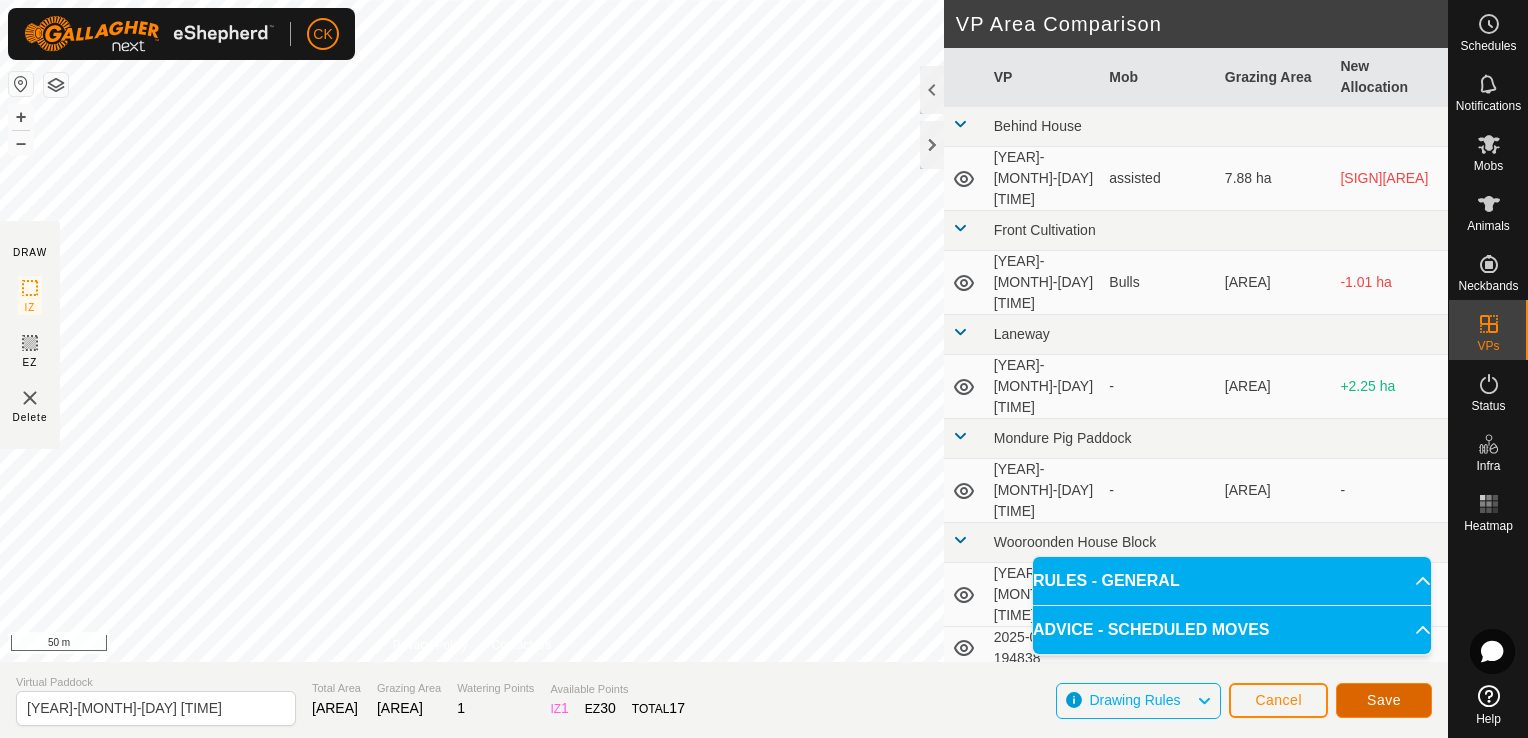 click on "Save" 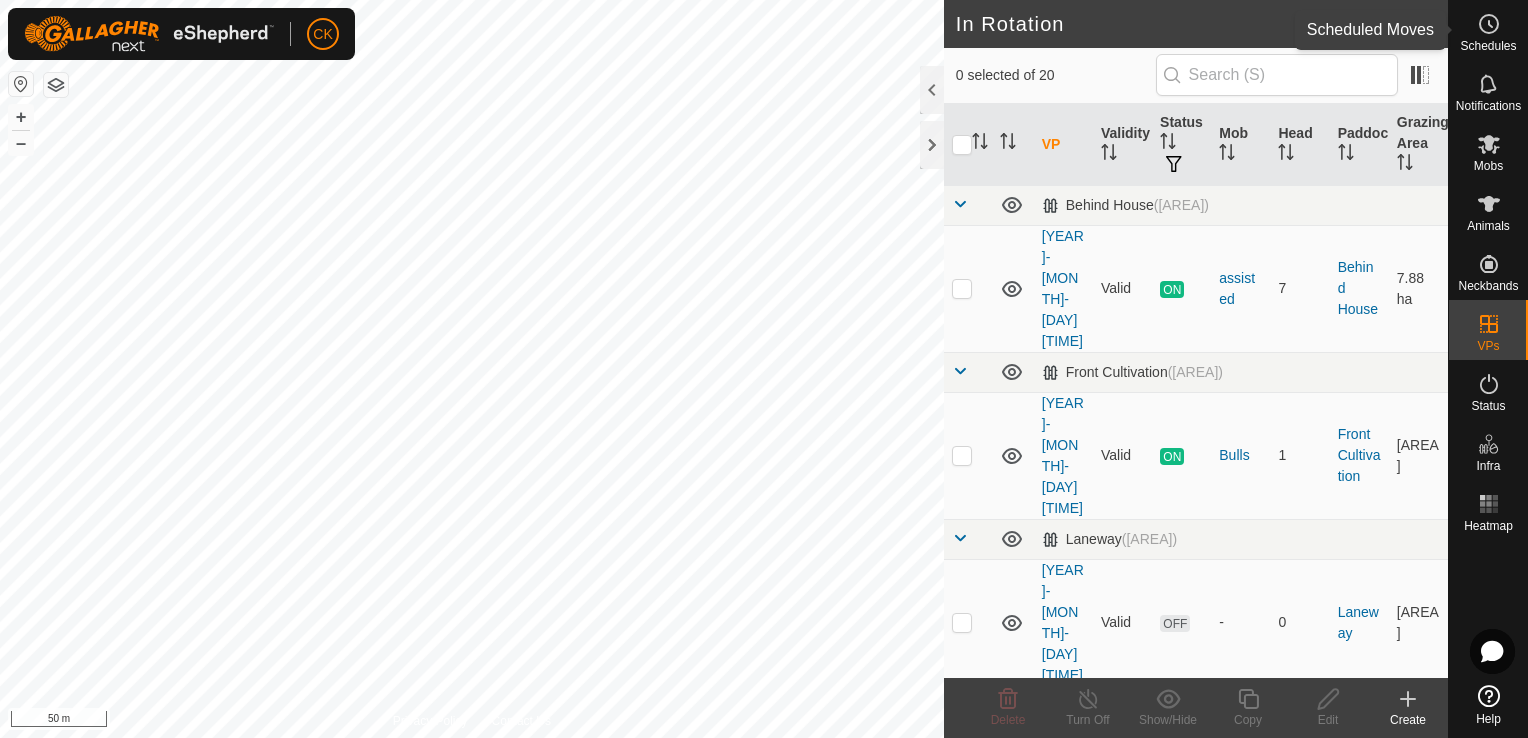 click 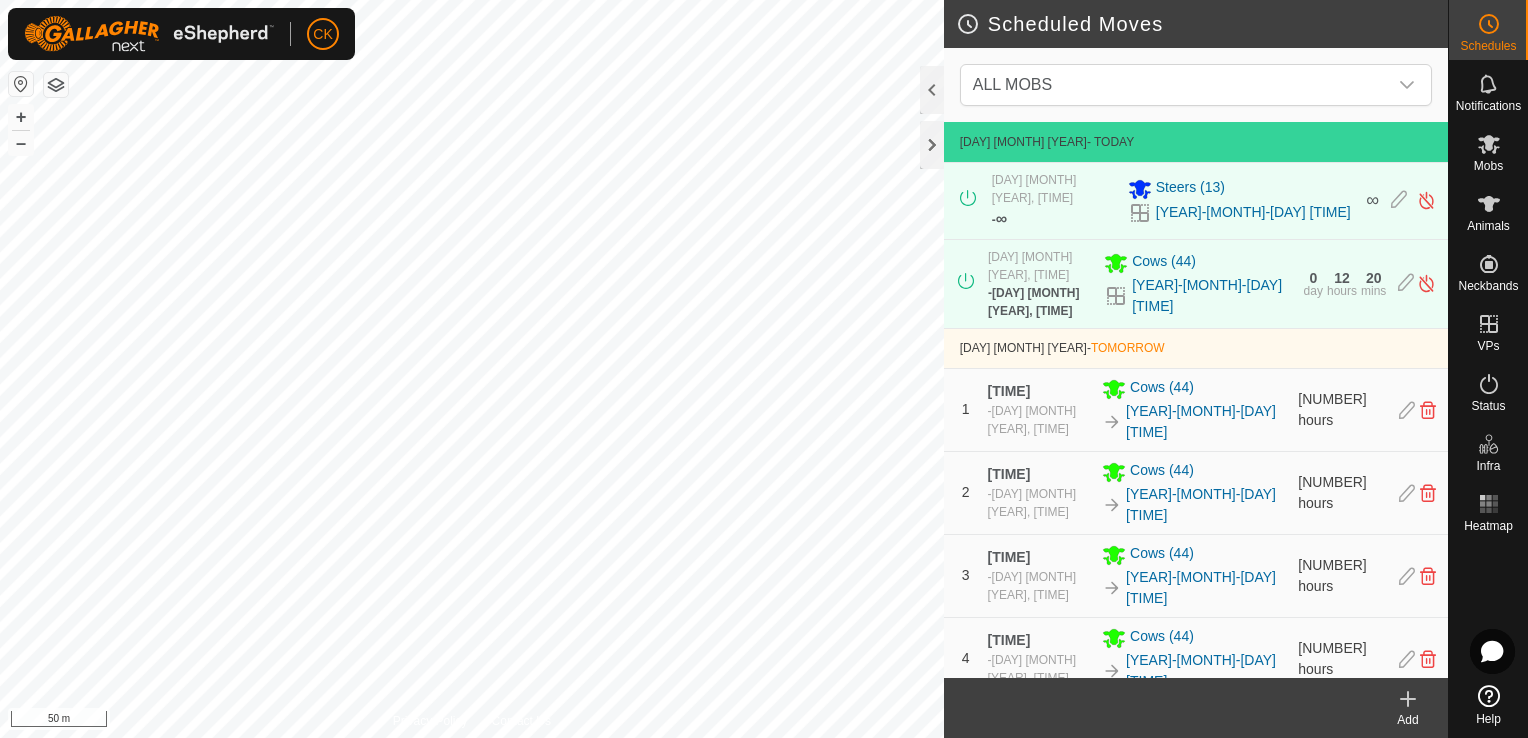 click 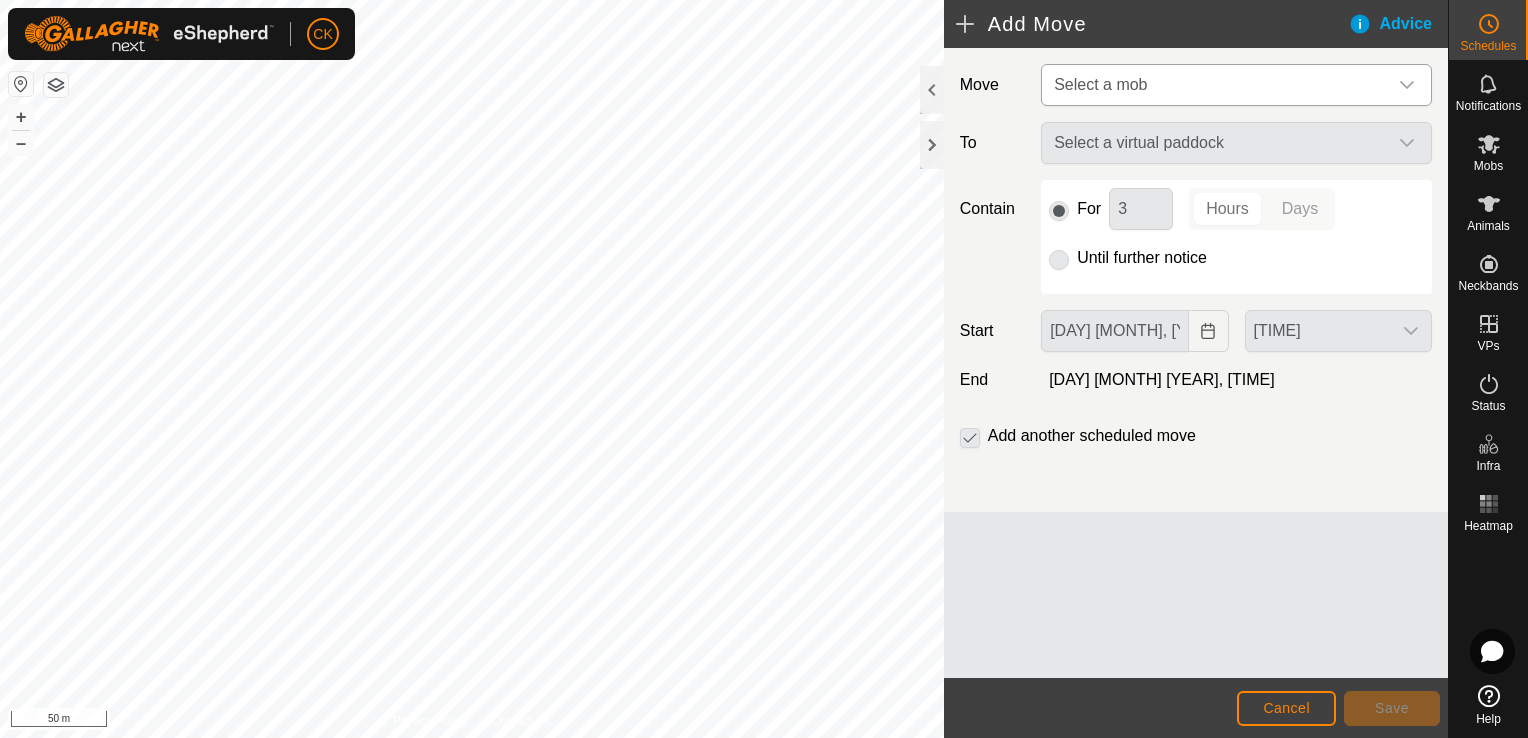 click 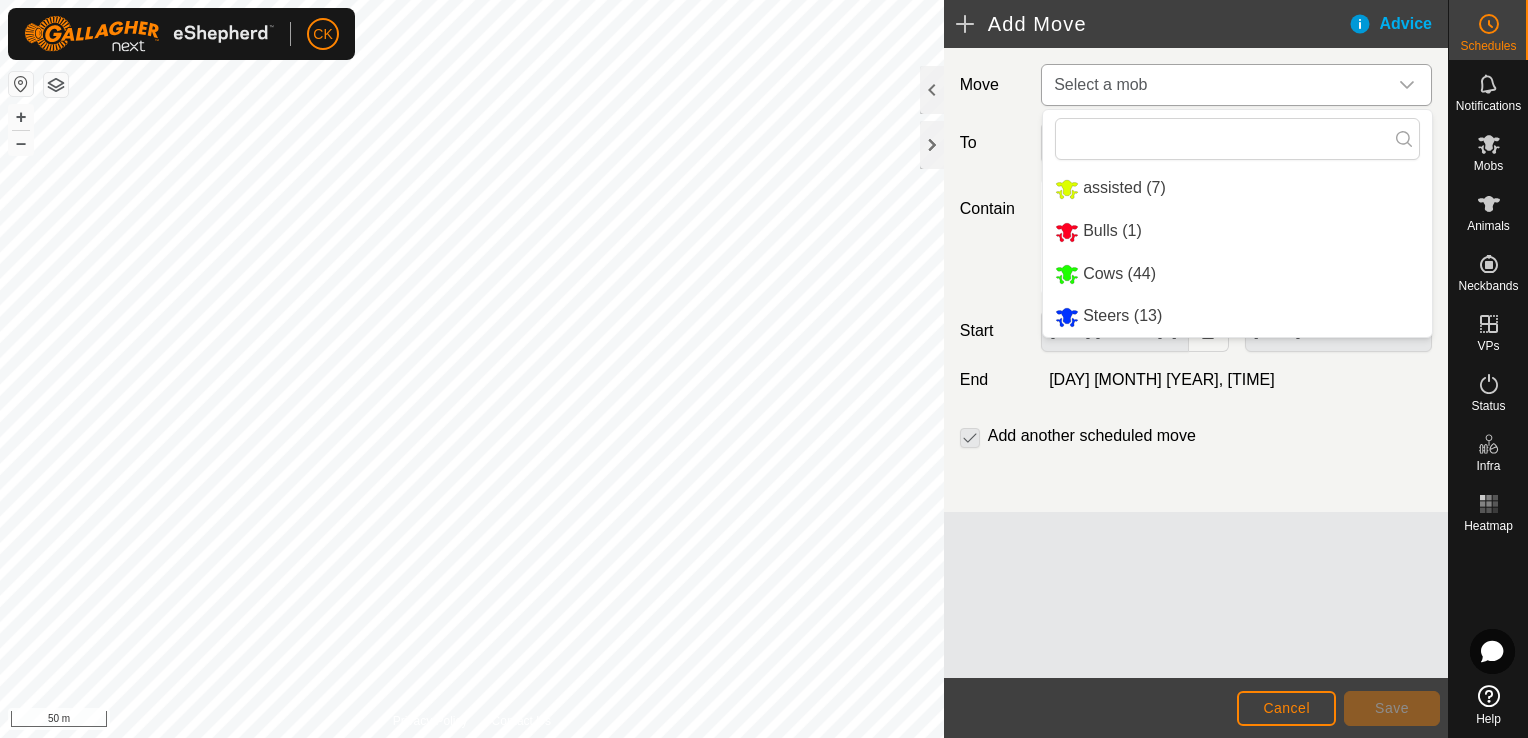 click on "Steers (13)" at bounding box center (1237, 316) 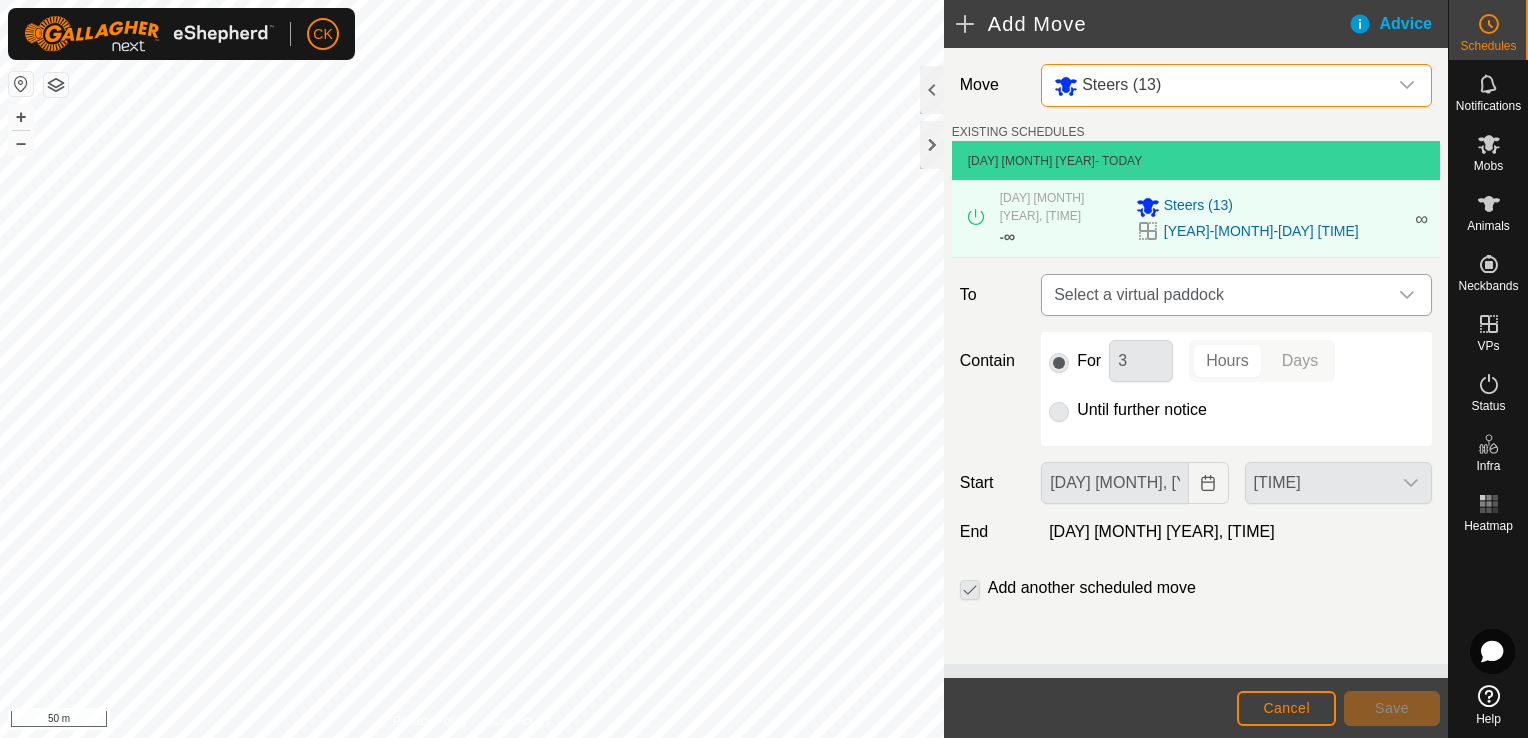 click 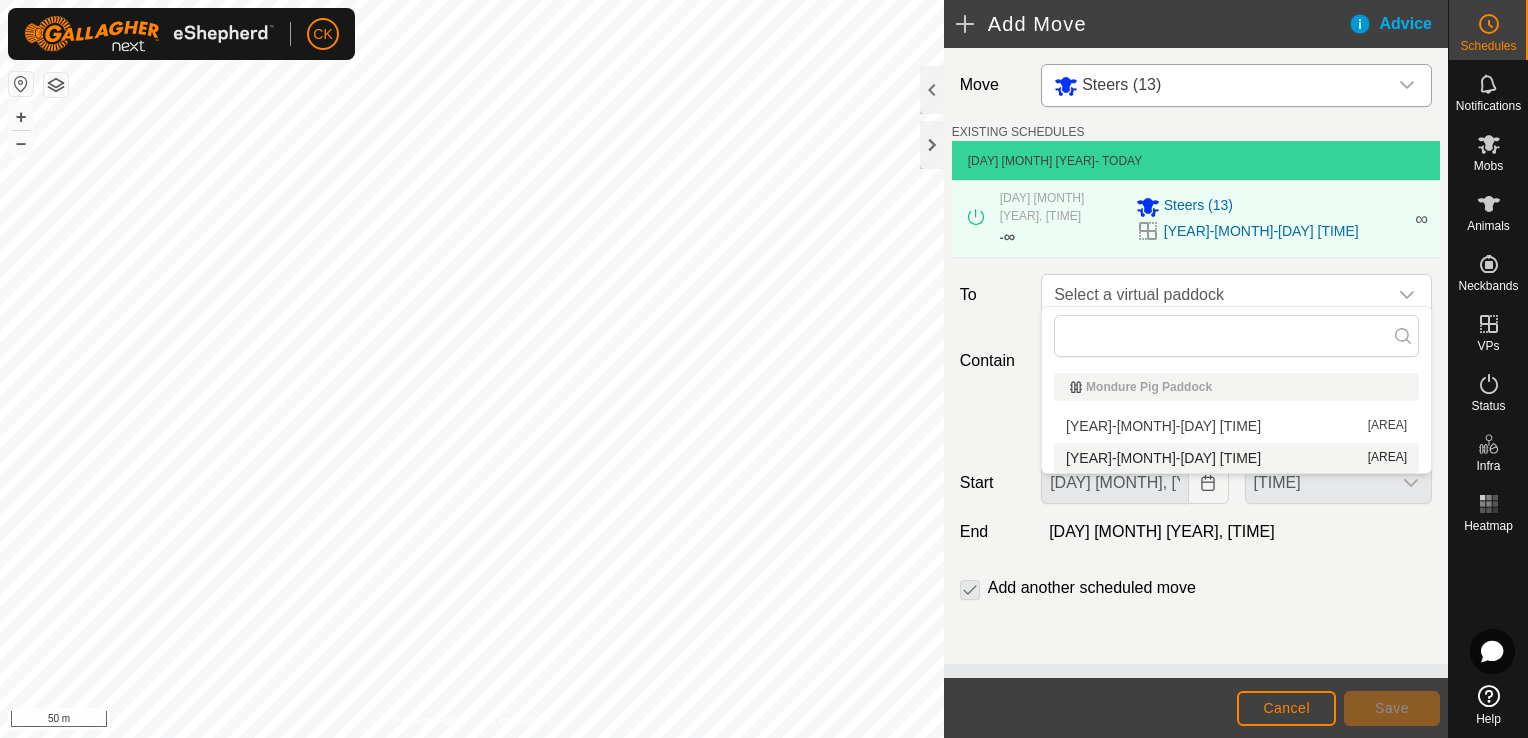 click on "[YEAR]-[MONTH]-[DAY] [TIME] [AREA]" at bounding box center (1236, 458) 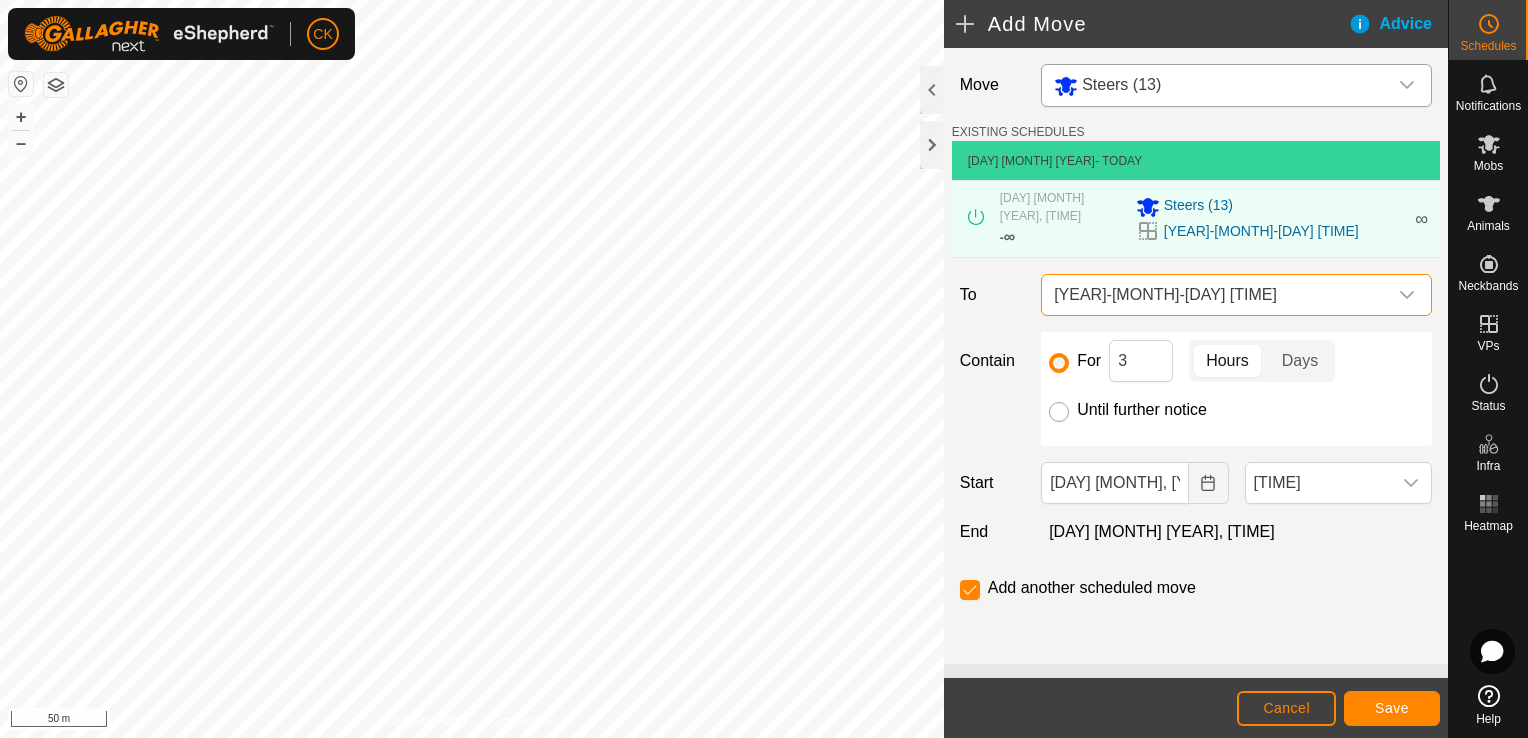 click on "Until further notice" at bounding box center [1059, 412] 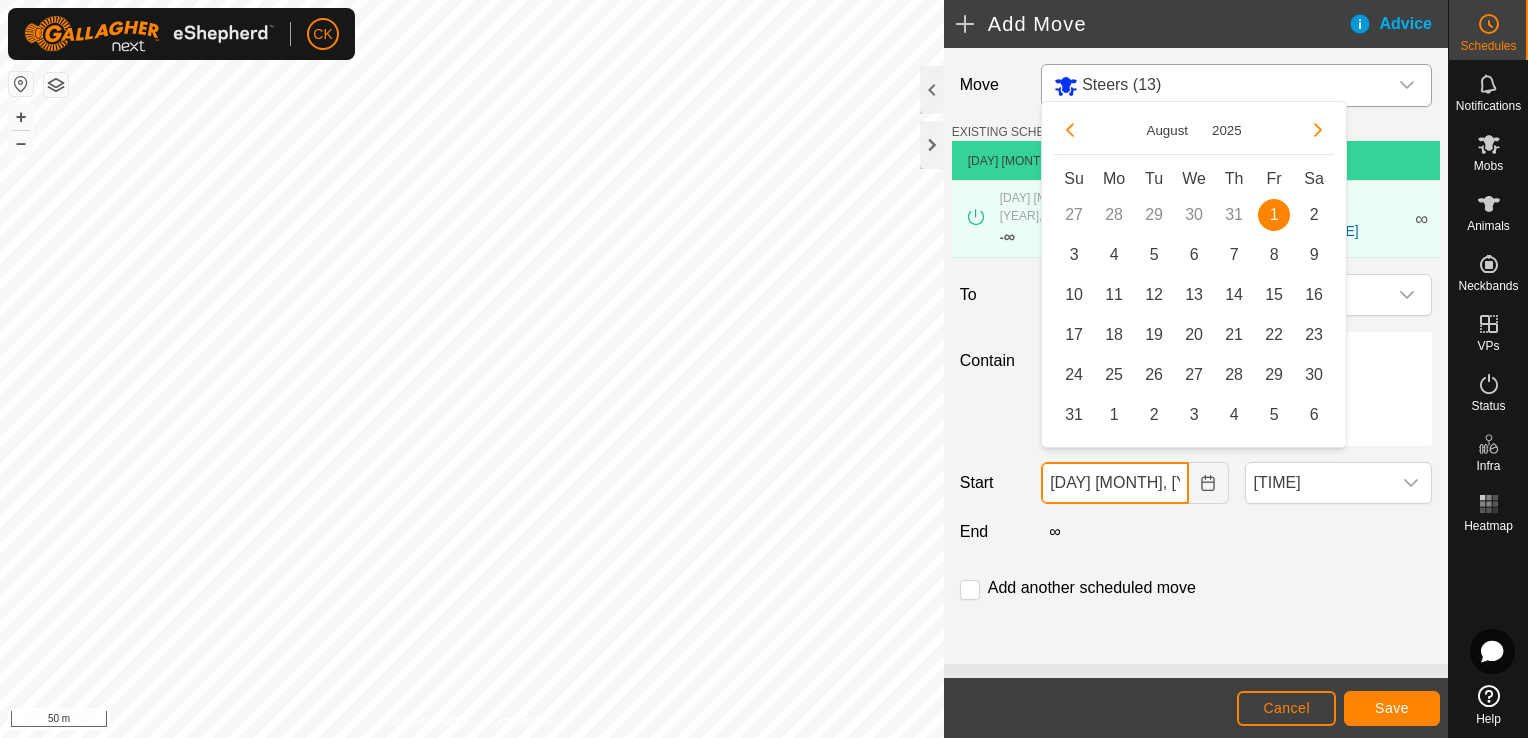 click on "[DAY] [MONTH], [YEAR]" 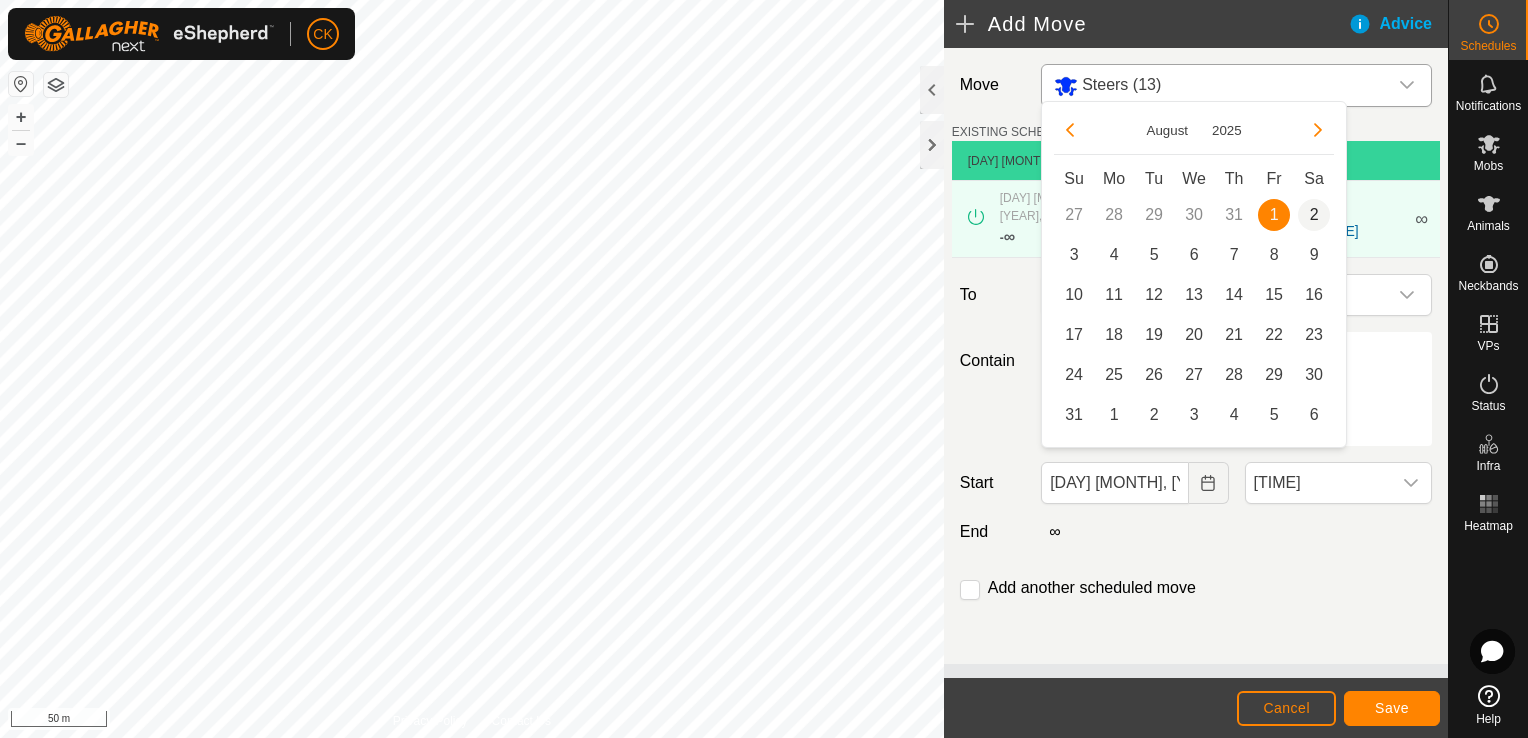 click on "2" at bounding box center (1314, 215) 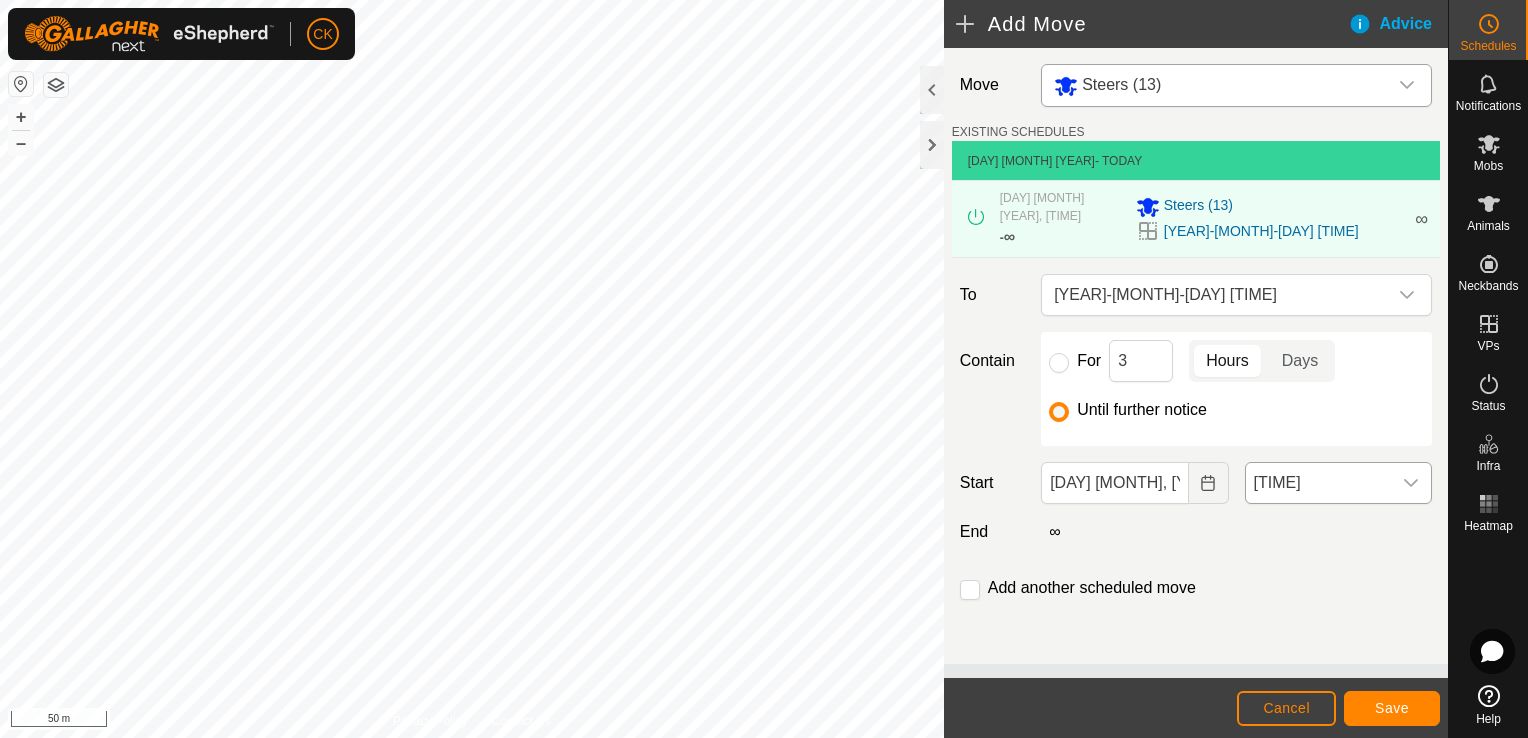 click 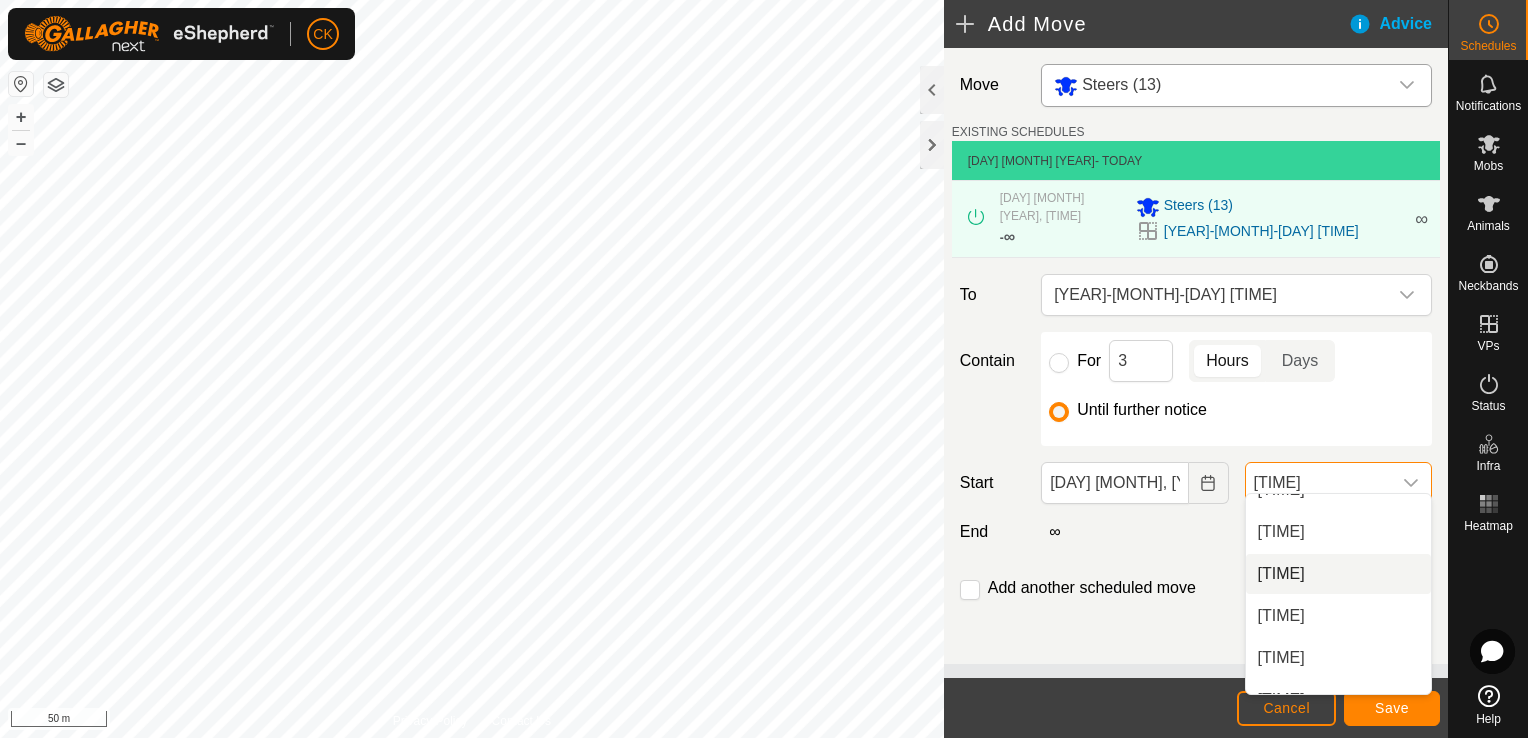 scroll, scrollTop: 428, scrollLeft: 0, axis: vertical 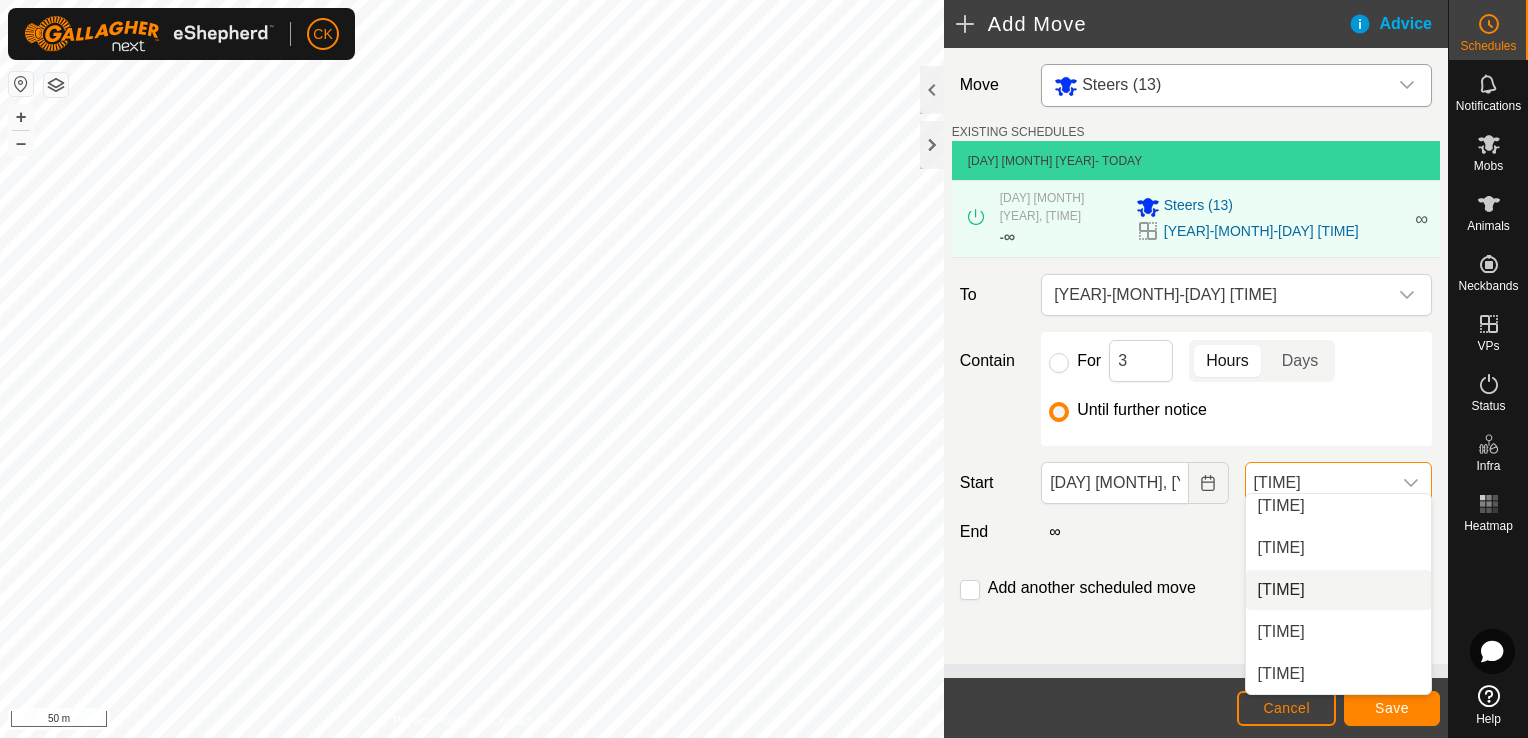 click on "[TIME]" at bounding box center [1338, 590] 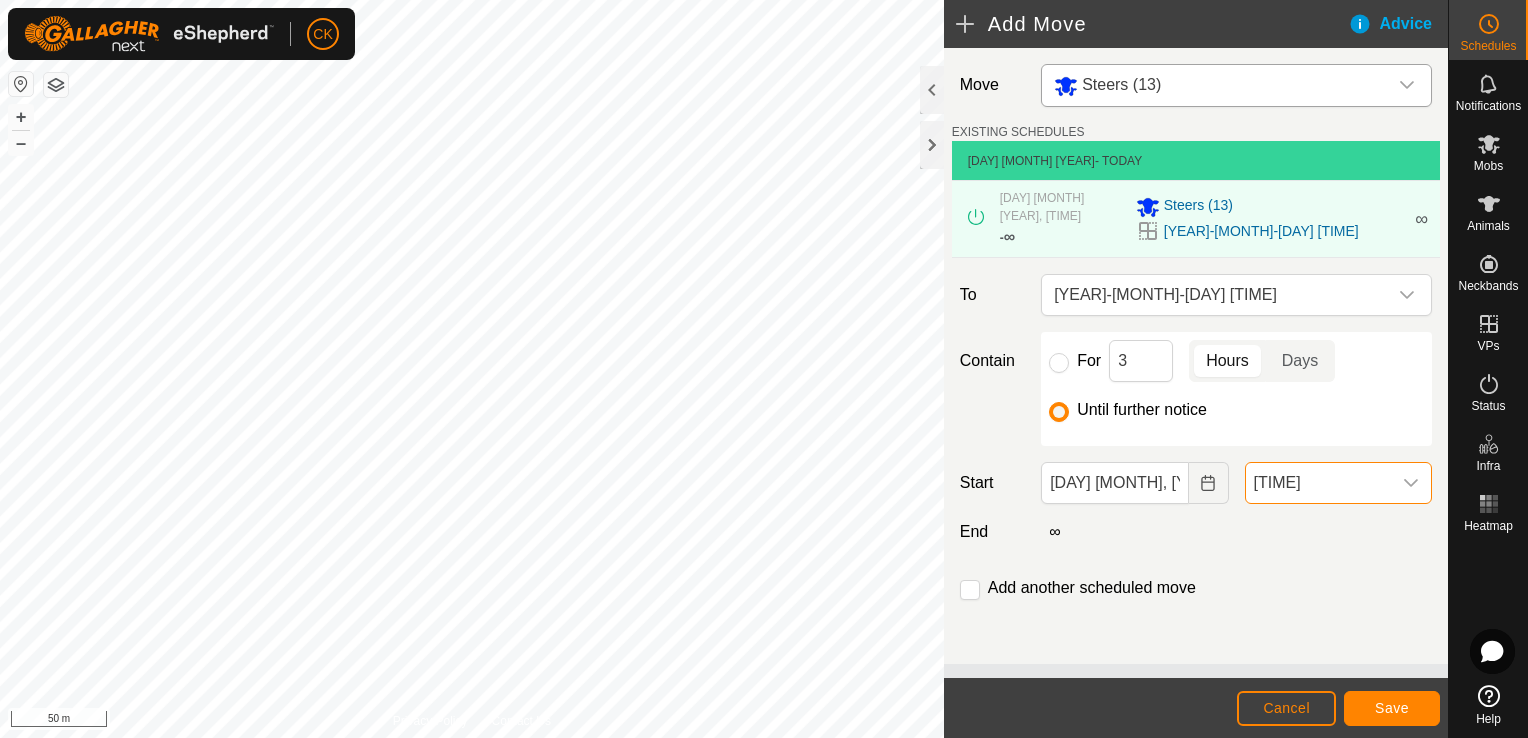 scroll, scrollTop: 1436, scrollLeft: 0, axis: vertical 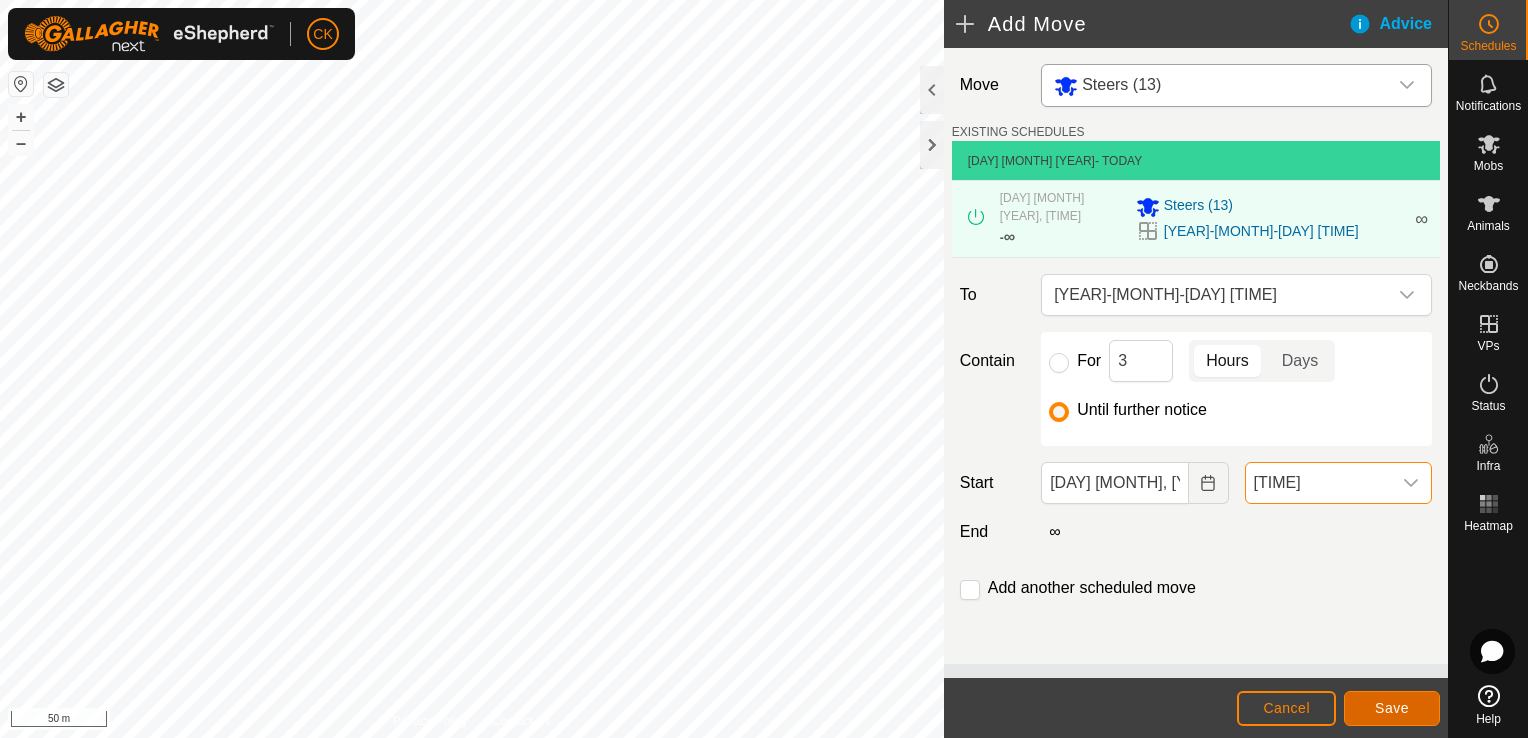click on "Save" 